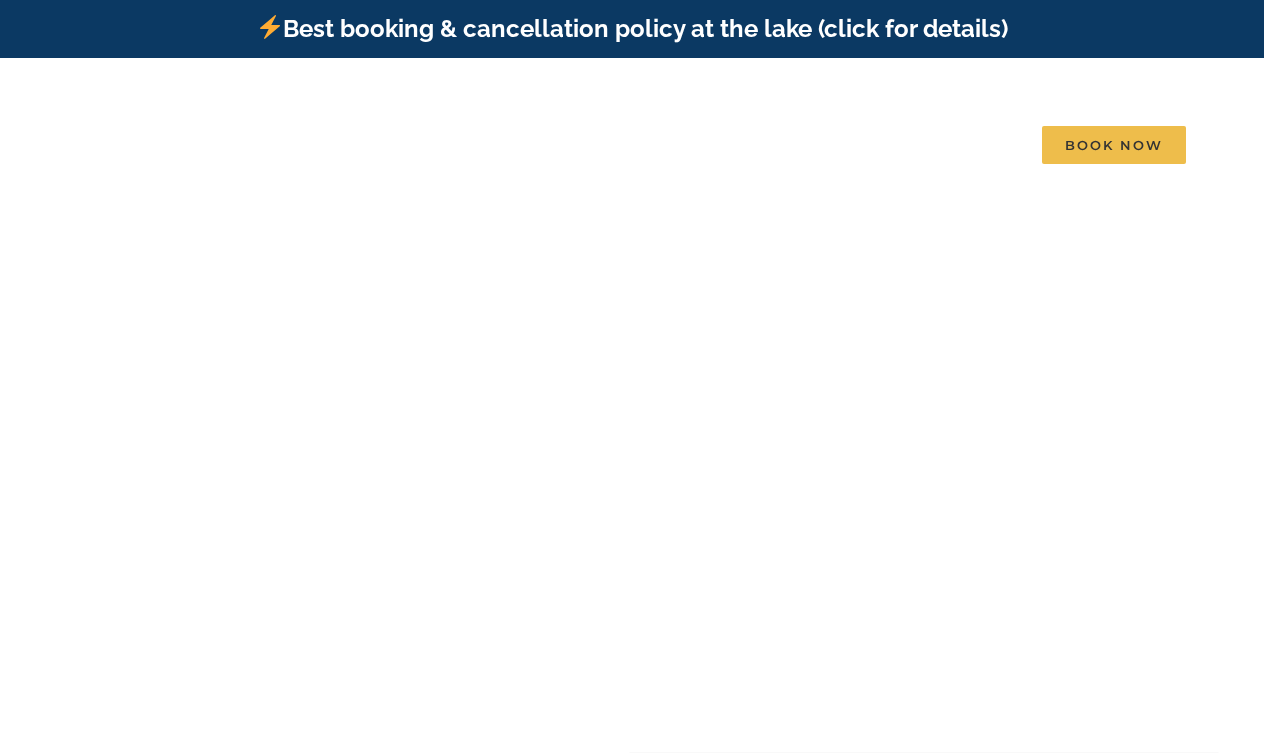 scroll, scrollTop: 0, scrollLeft: 0, axis: both 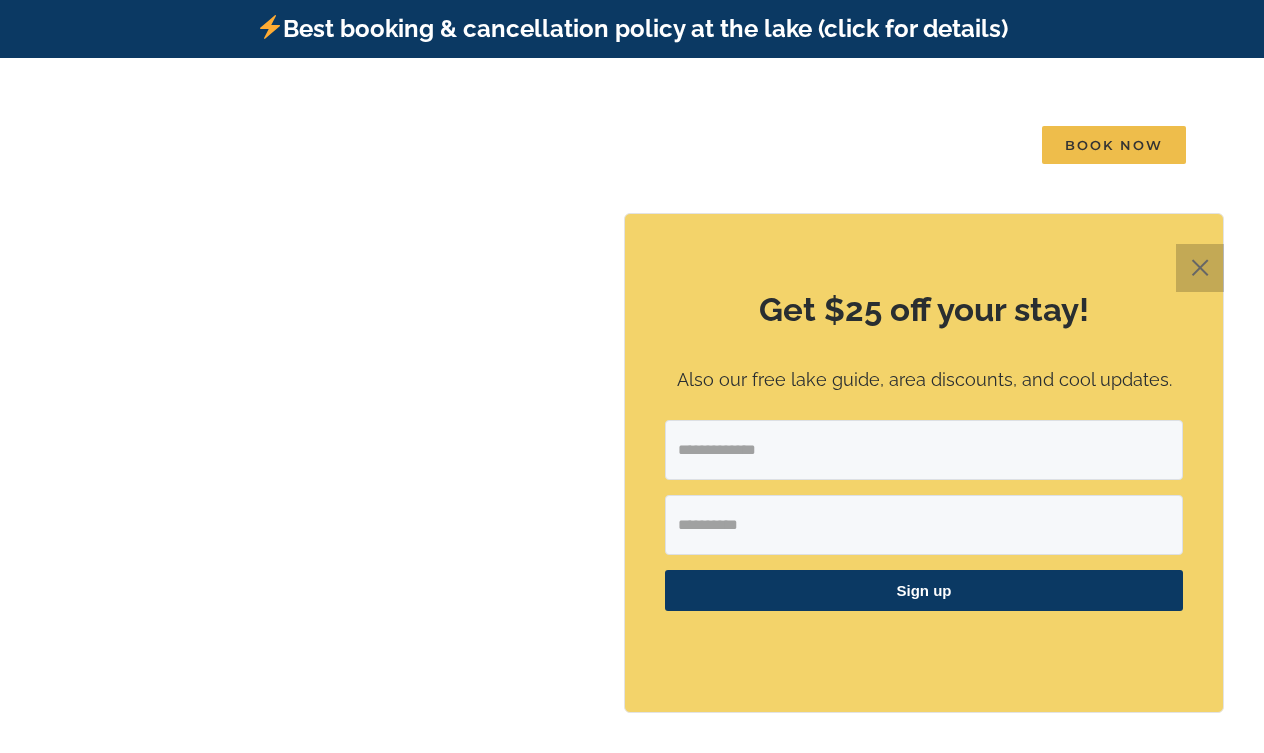 click on "✕" at bounding box center [1200, 268] 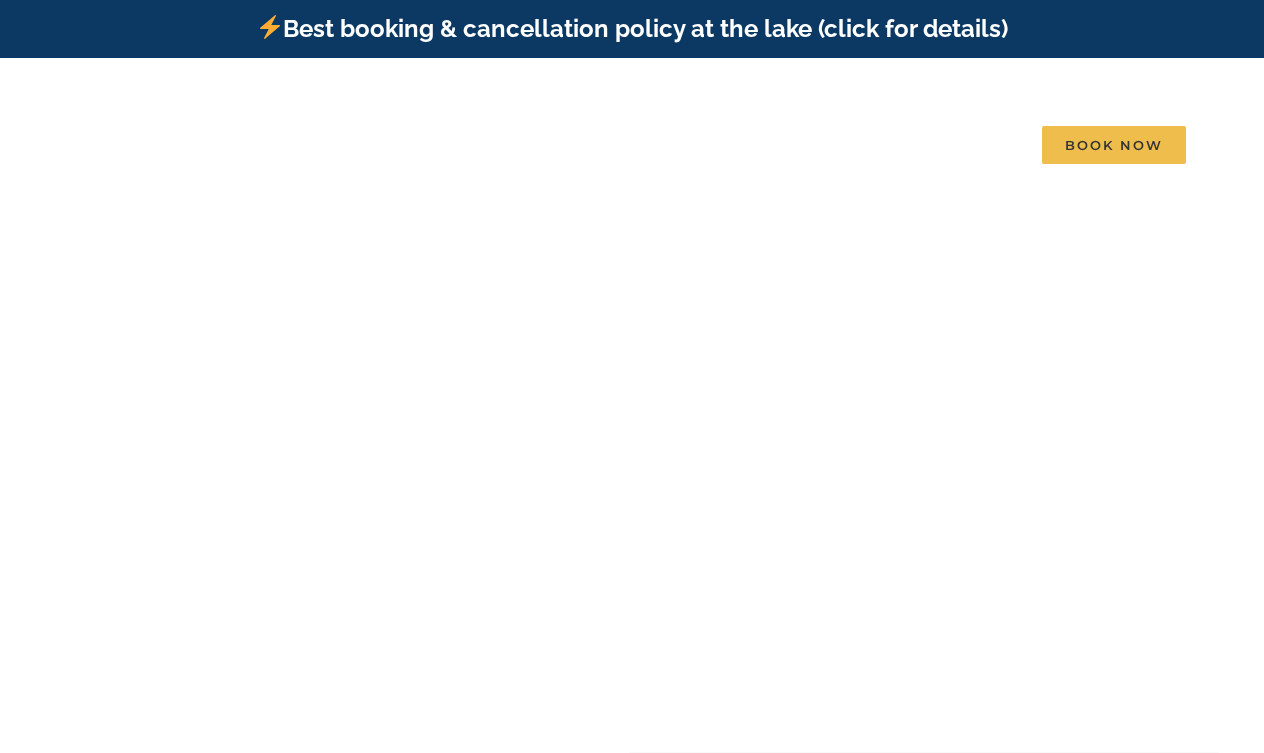 click at bounding box center (632, 498) 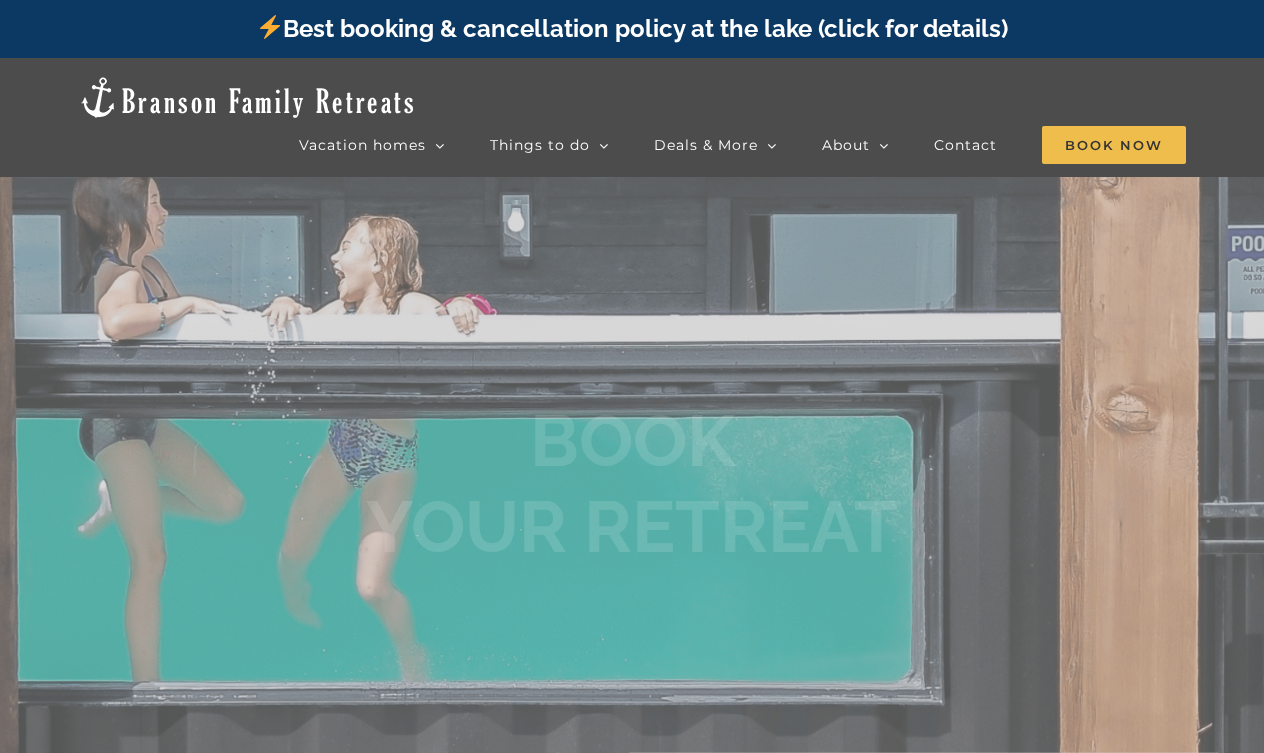 scroll, scrollTop: 0, scrollLeft: 0, axis: both 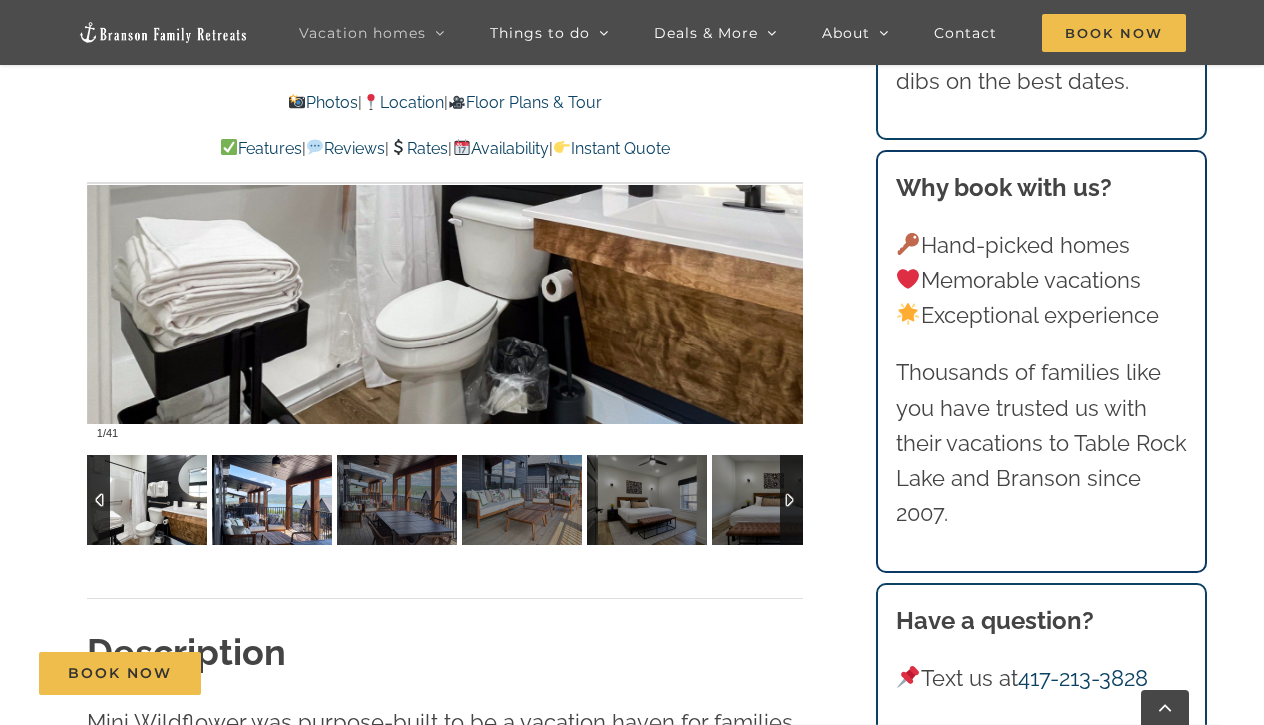 click at bounding box center [272, 500] 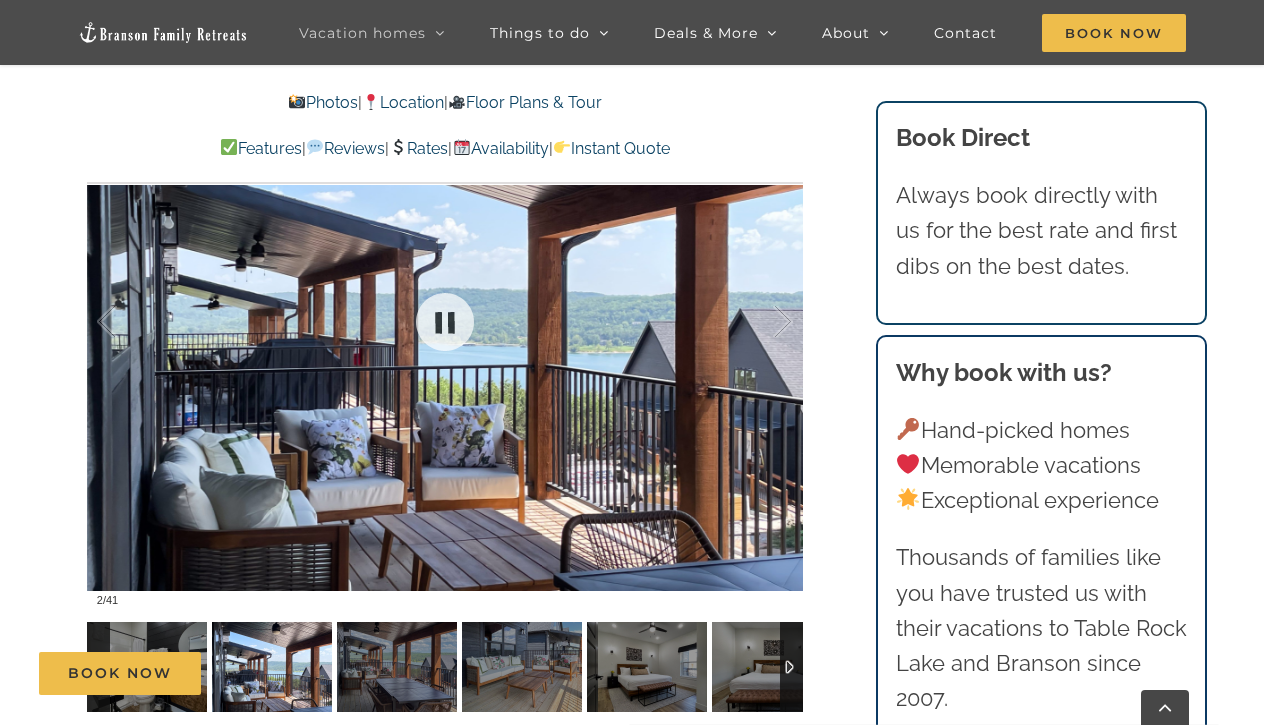 scroll, scrollTop: 1305, scrollLeft: 0, axis: vertical 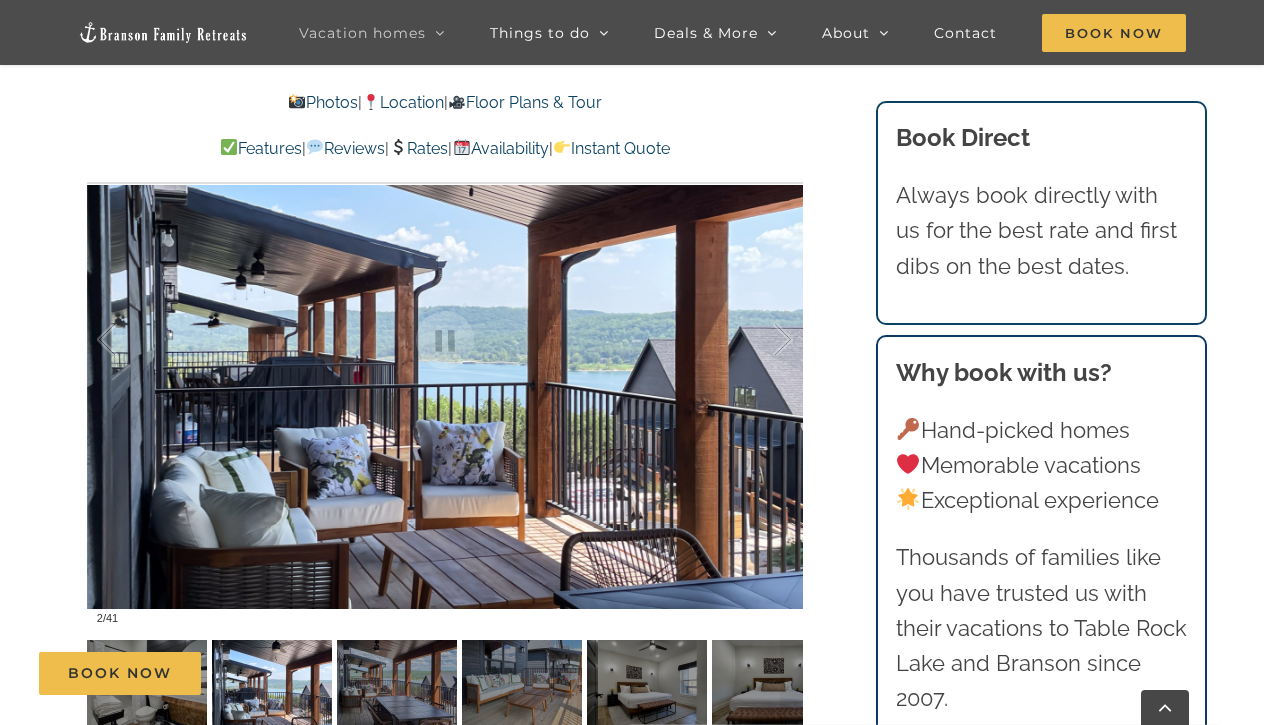 click on "Book Now" at bounding box center [646, 673] 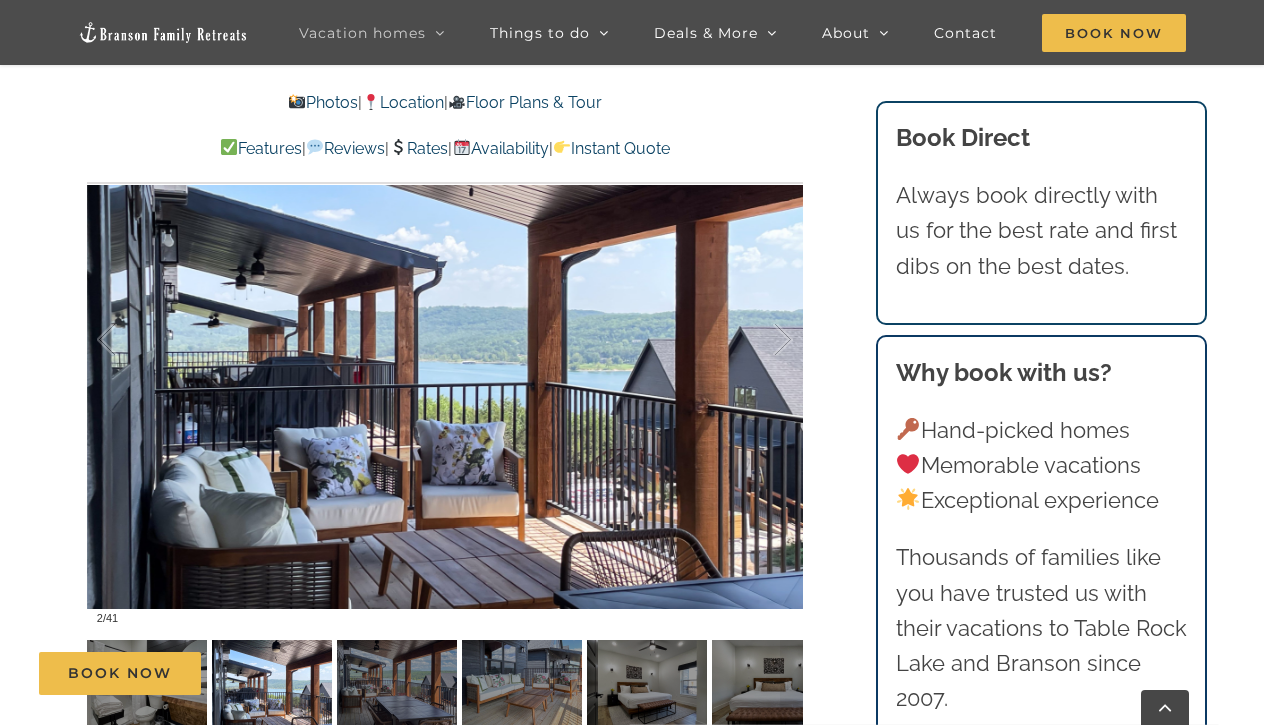 click on "Book Now" at bounding box center (646, 673) 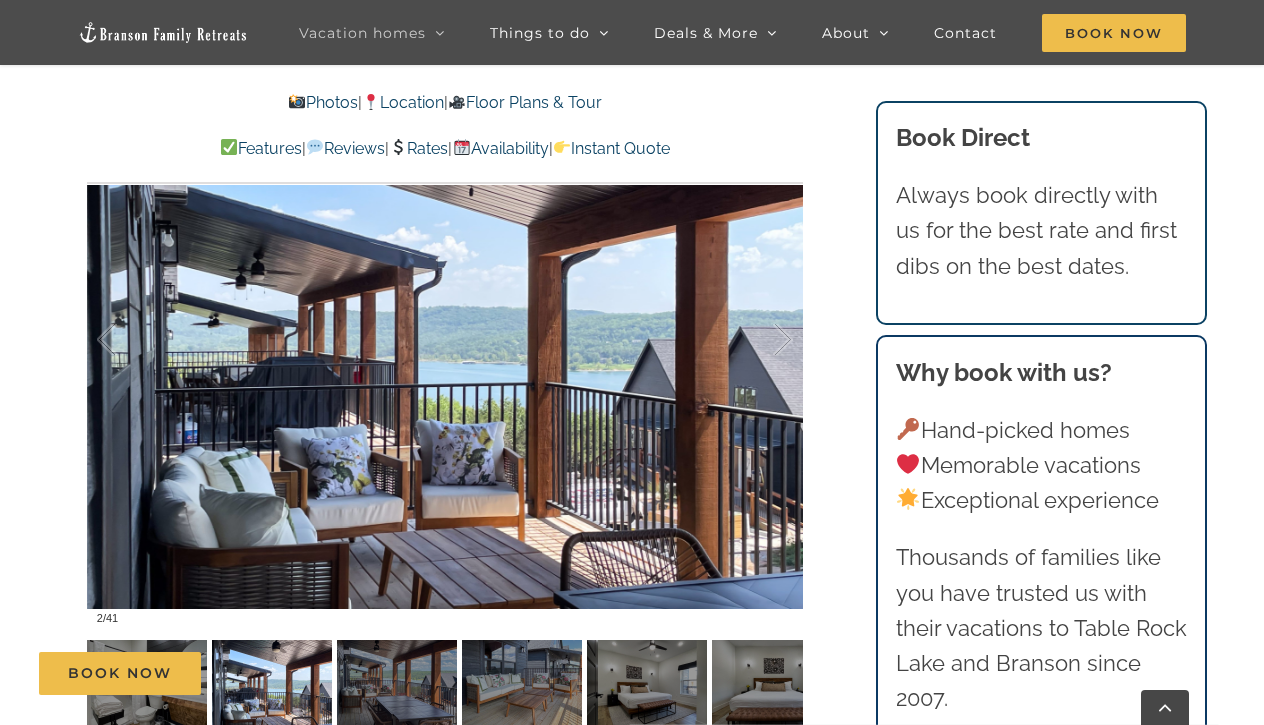 click on "Book Now" at bounding box center (646, 673) 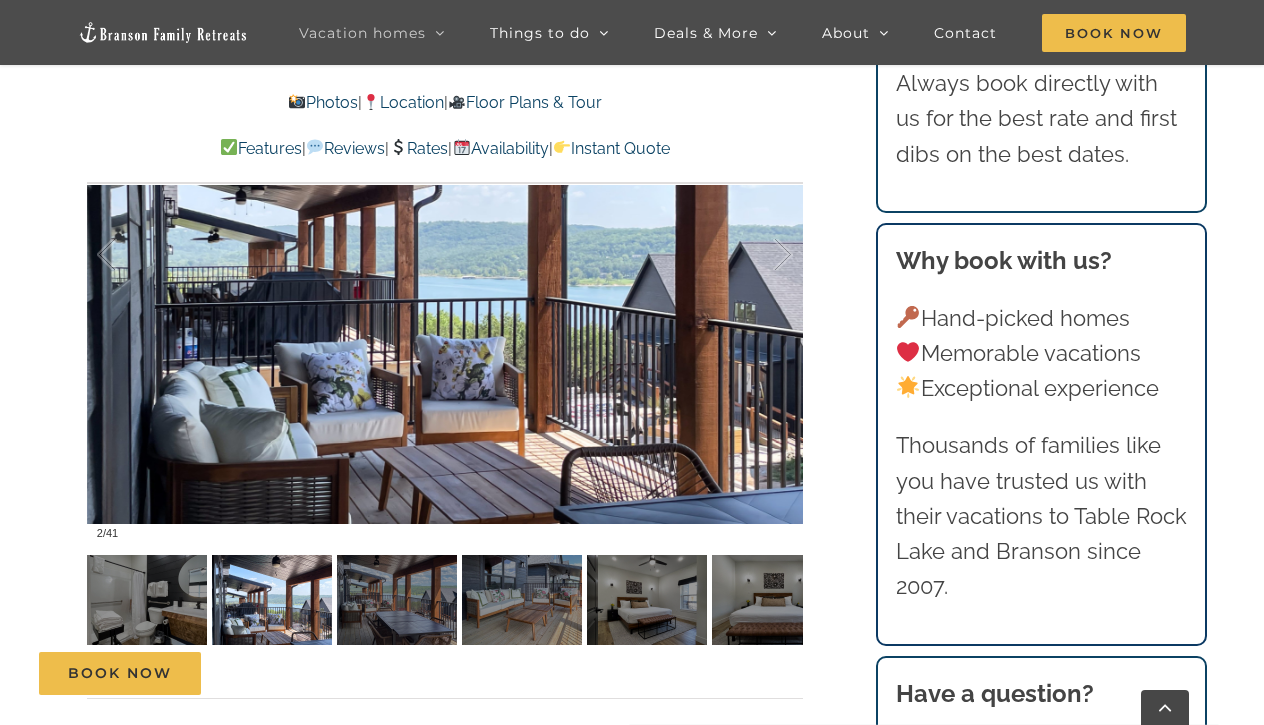 scroll, scrollTop: 1417, scrollLeft: 0, axis: vertical 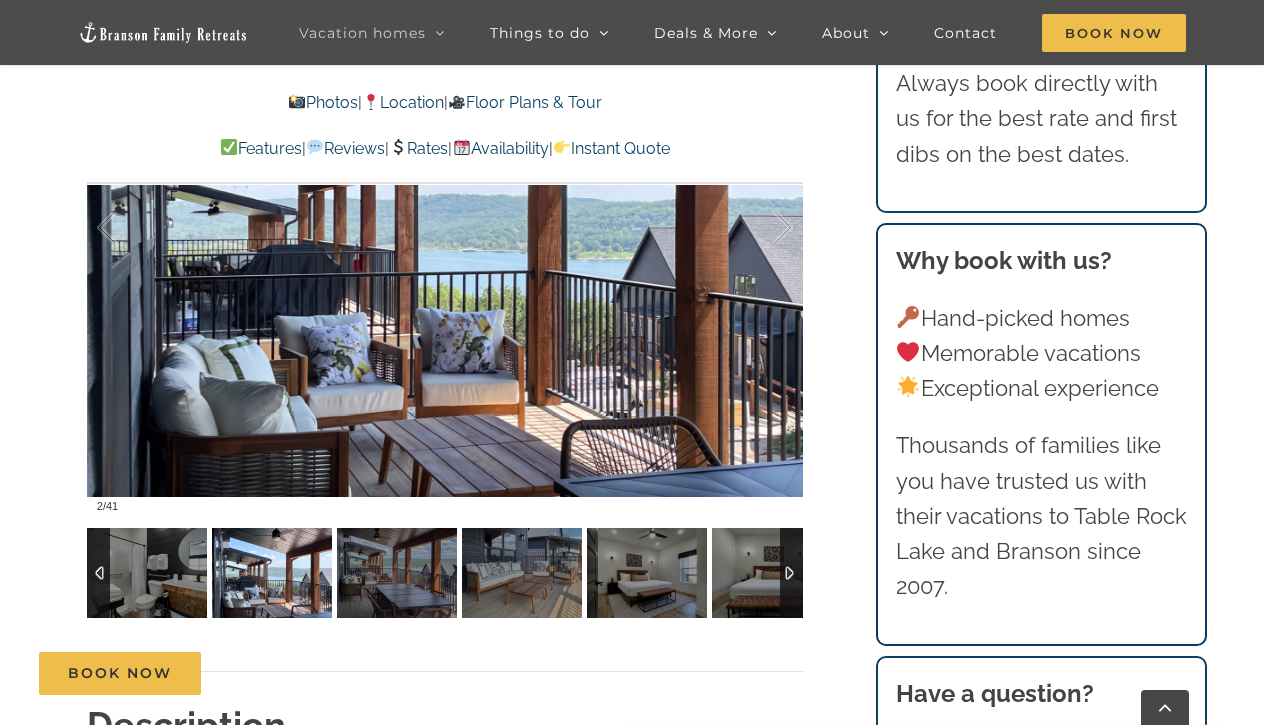 click at bounding box center (272, 573) 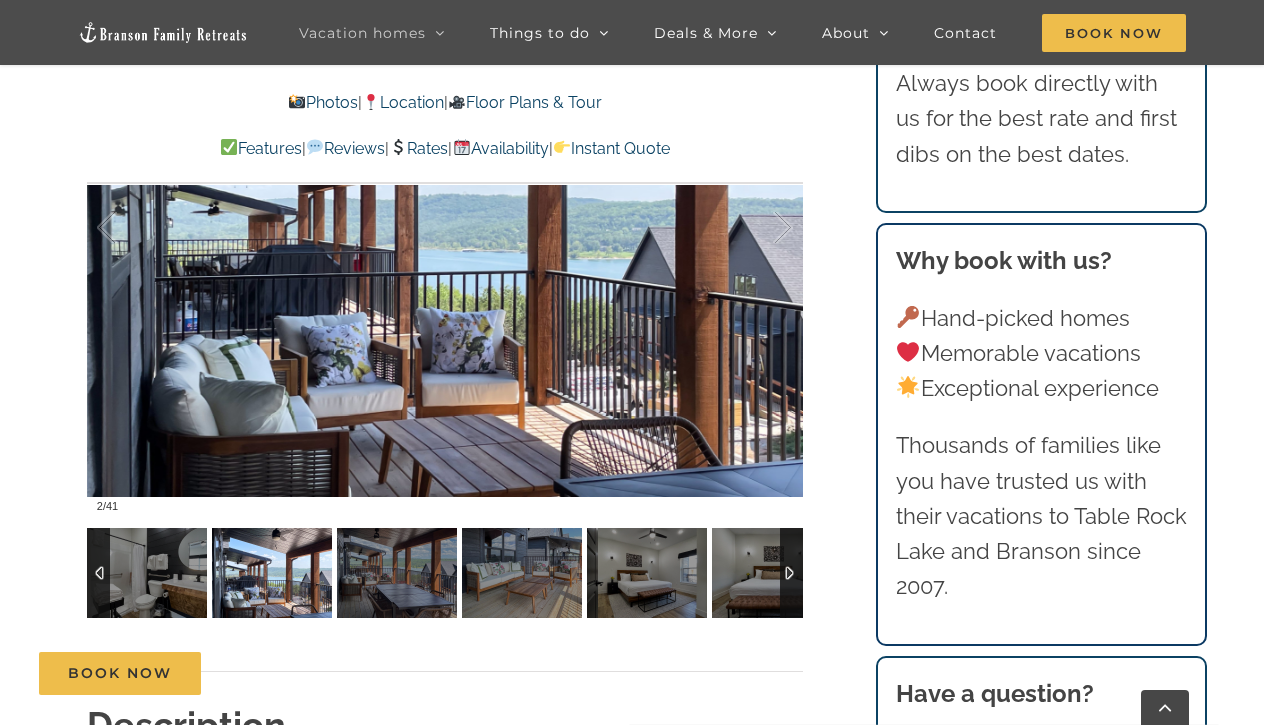 click at bounding box center (791, 573) 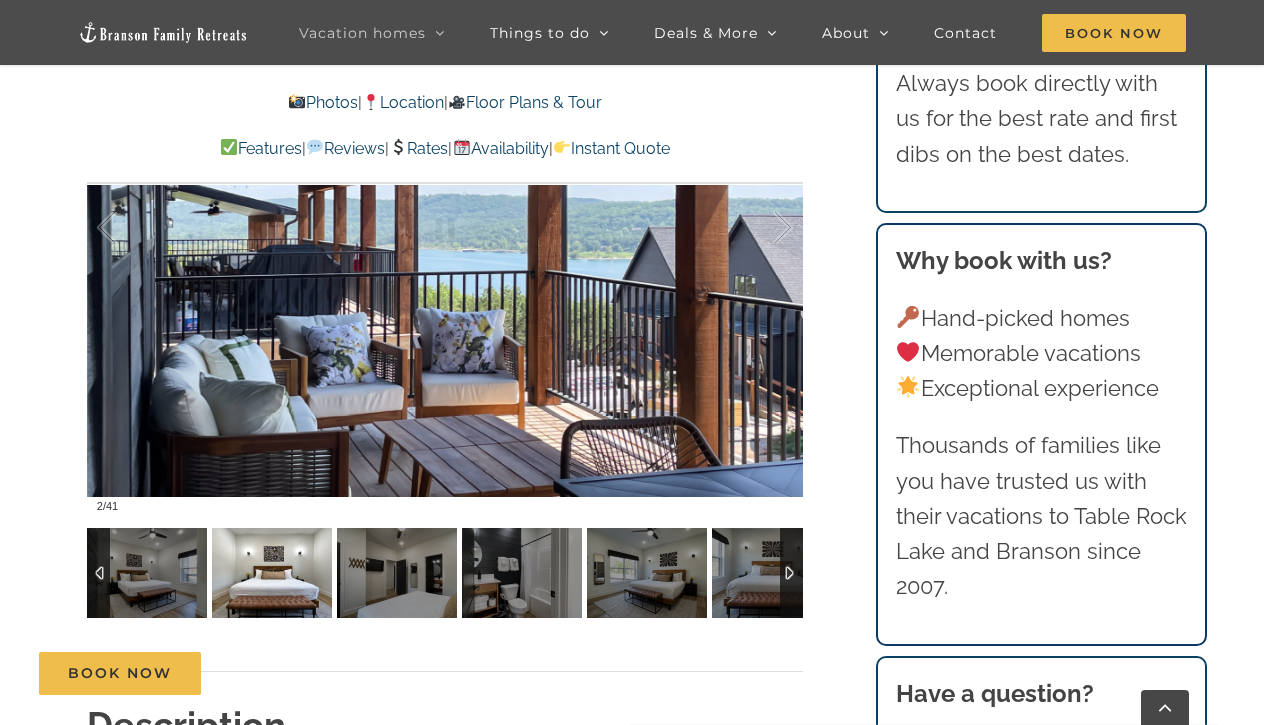 click at bounding box center (272, 573) 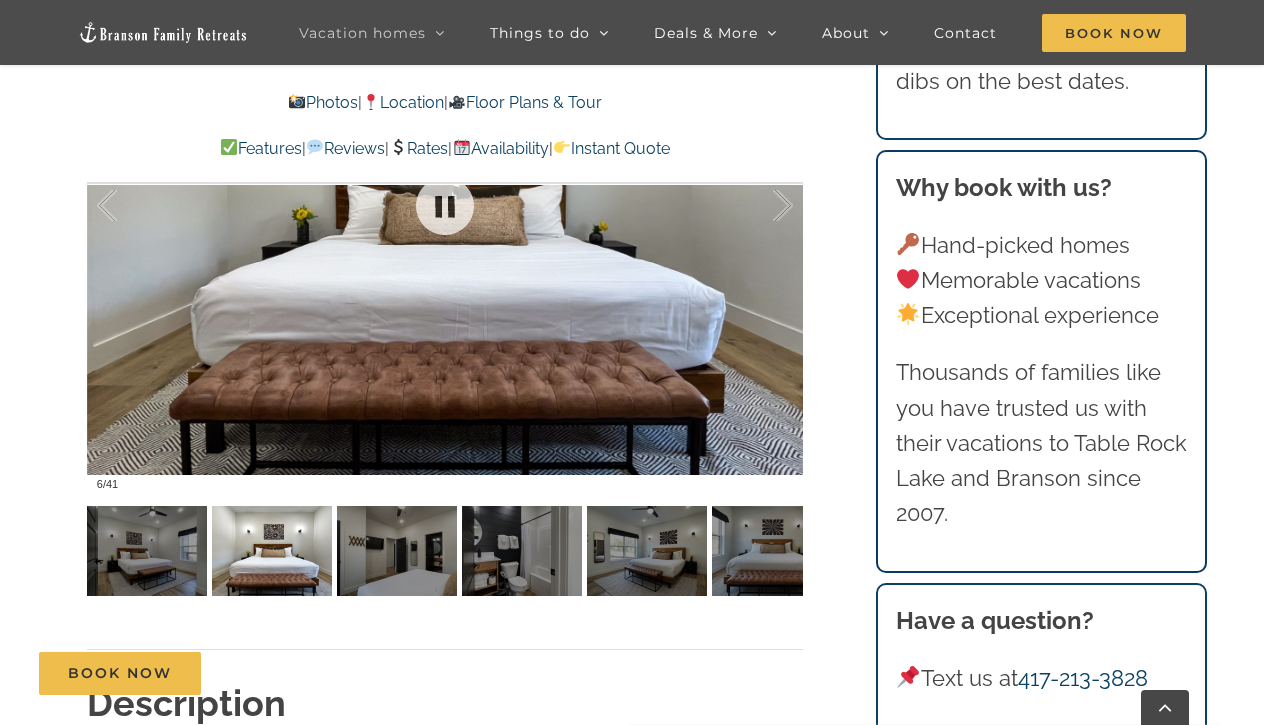 scroll, scrollTop: 1555, scrollLeft: 0, axis: vertical 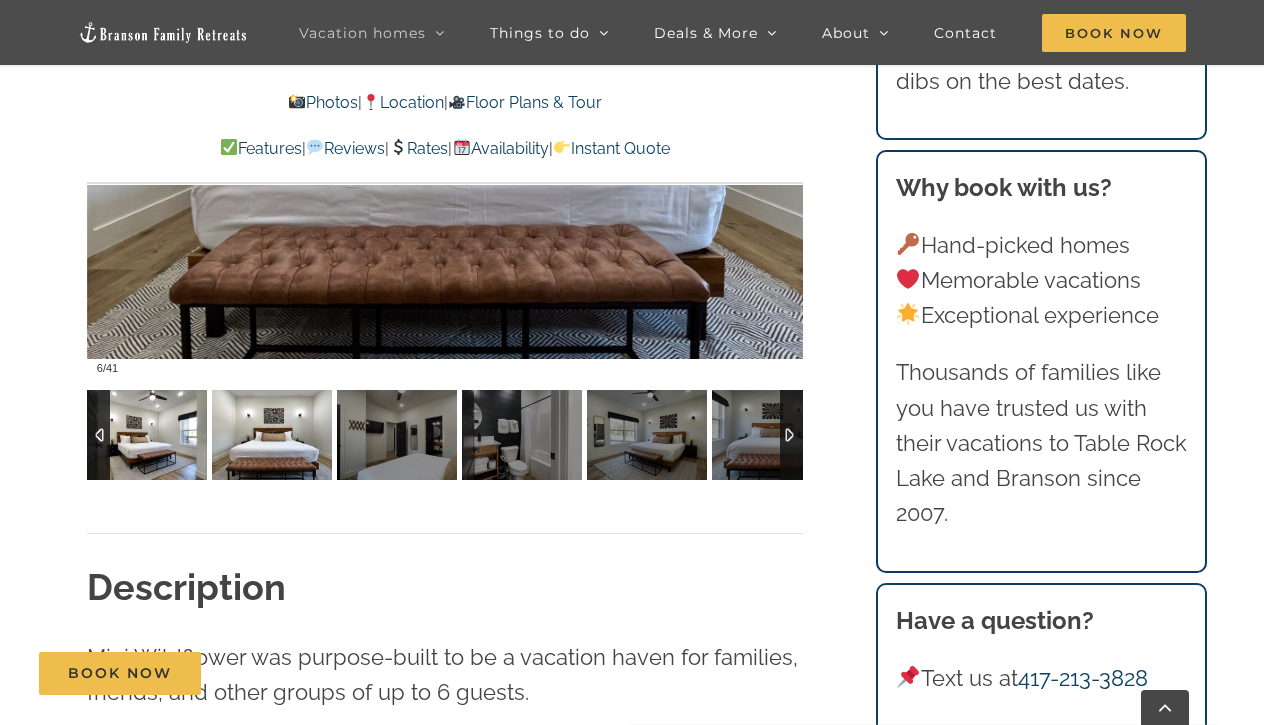 click at bounding box center (147, 435) 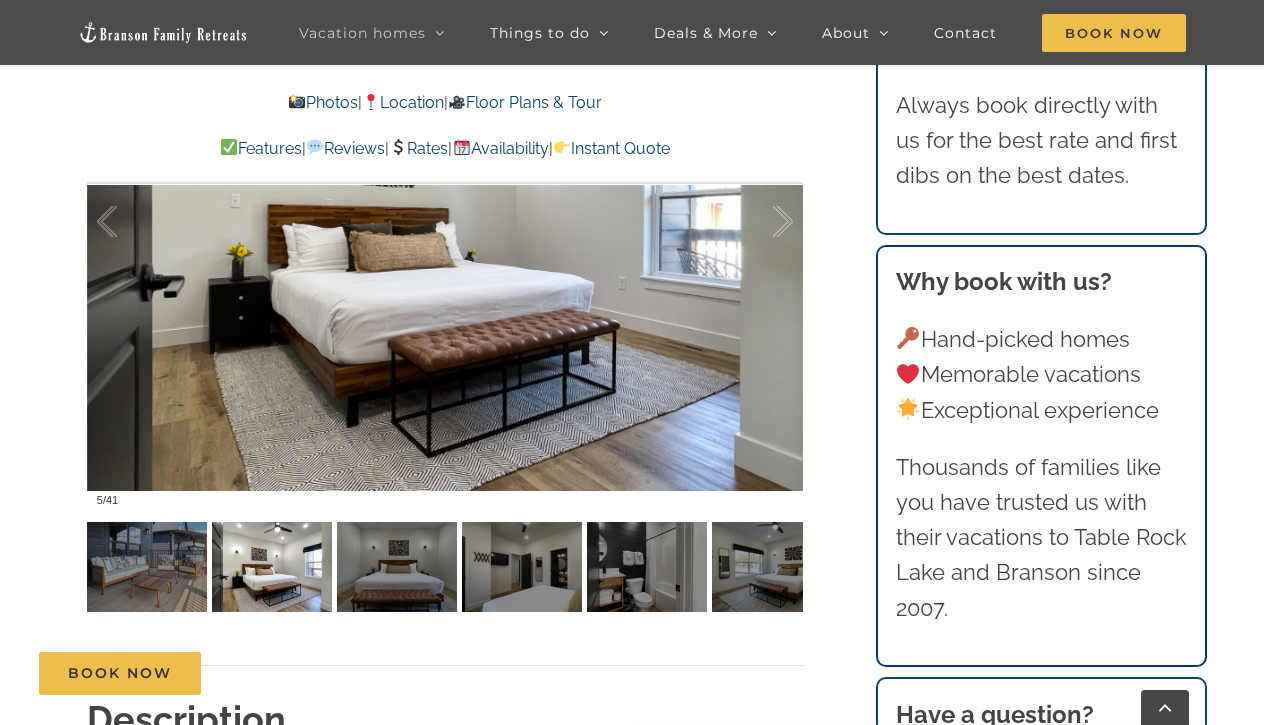 scroll, scrollTop: 1432, scrollLeft: 0, axis: vertical 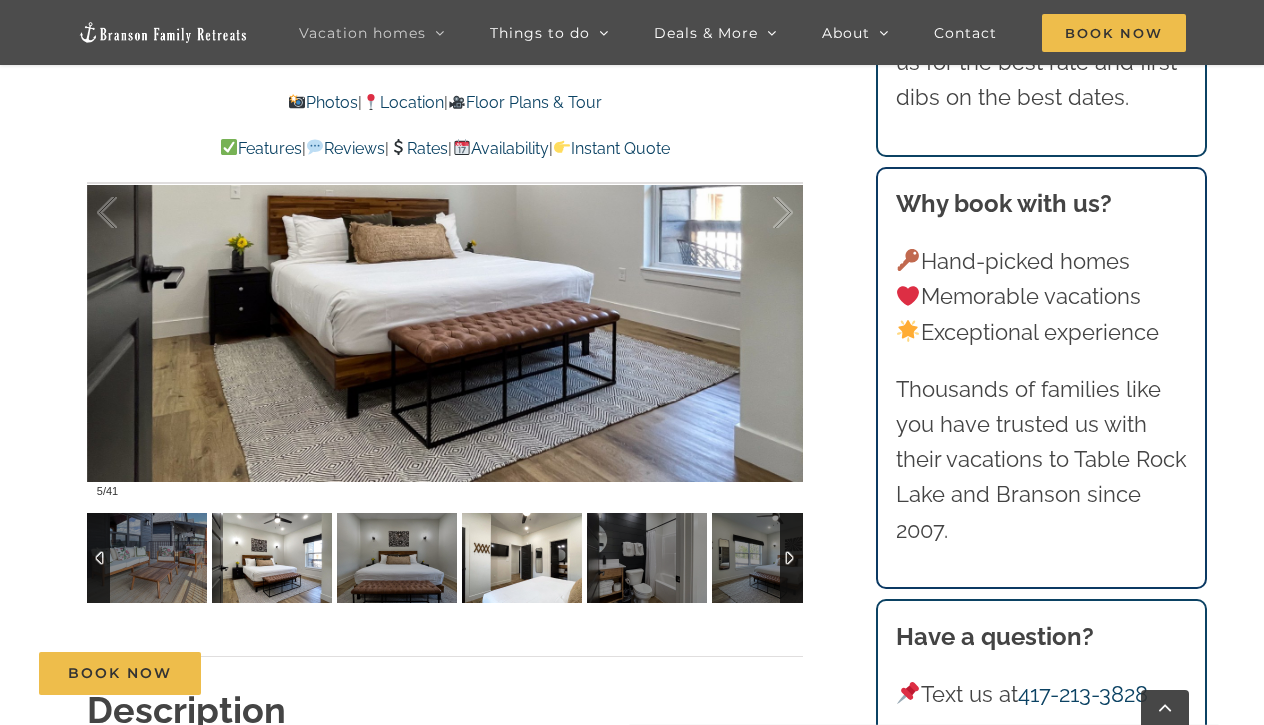 click at bounding box center (522, 558) 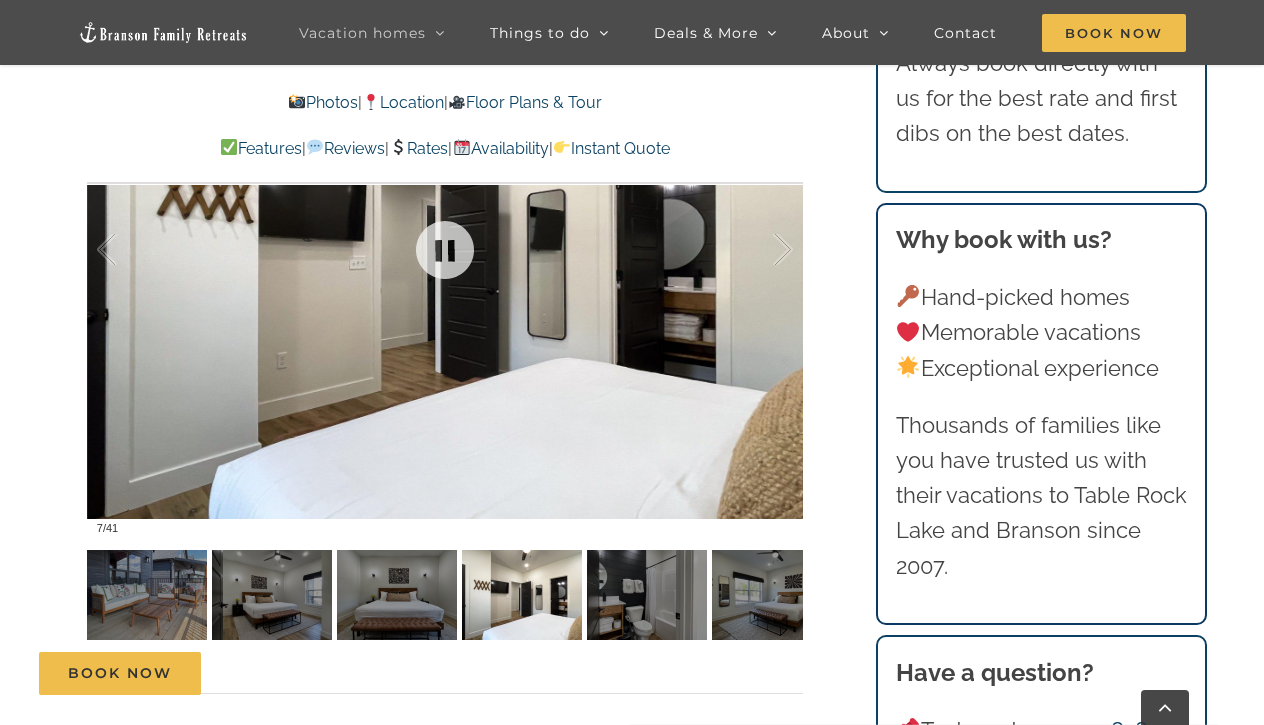 scroll, scrollTop: 1400, scrollLeft: 0, axis: vertical 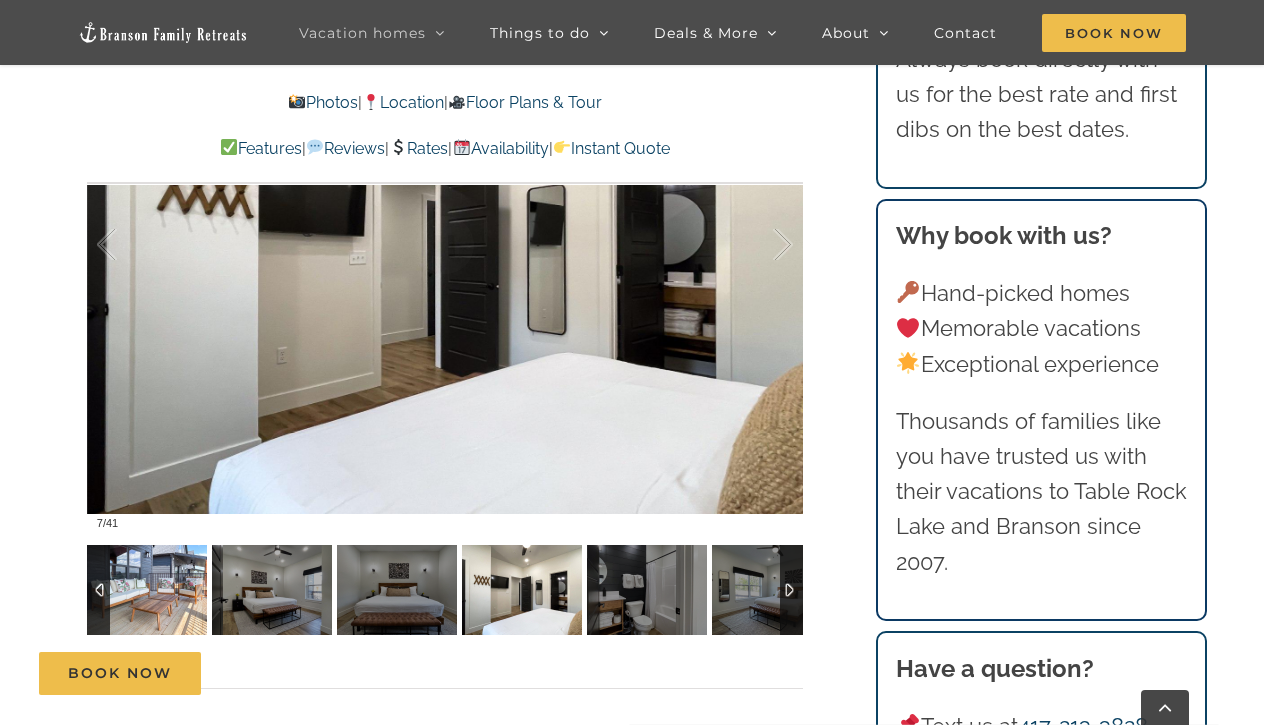 click at bounding box center [147, 590] 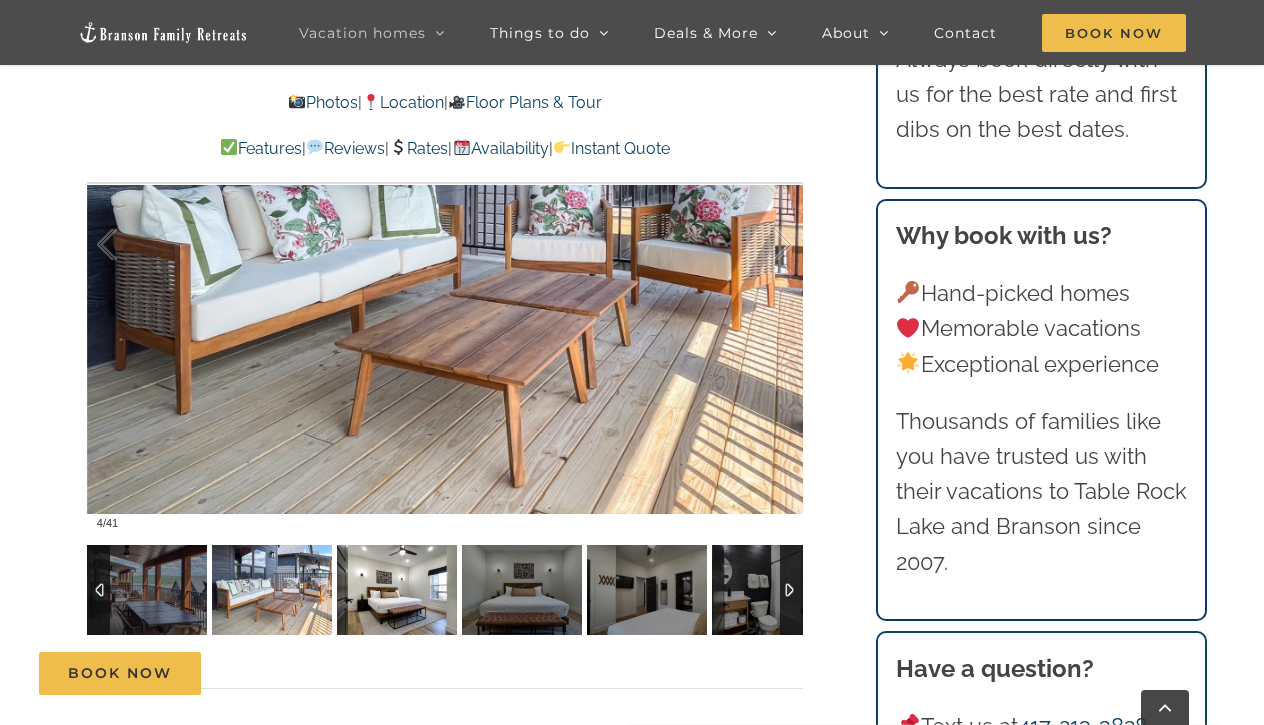 click at bounding box center (397, 590) 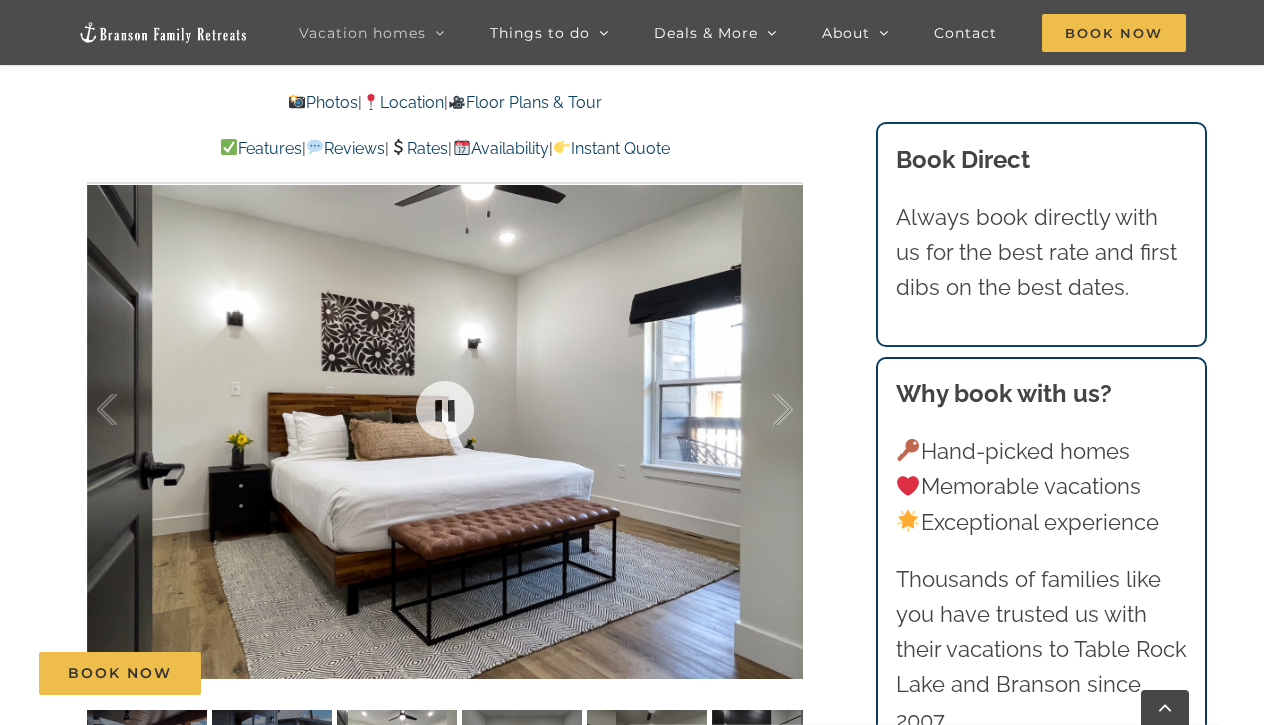 scroll, scrollTop: 1224, scrollLeft: 0, axis: vertical 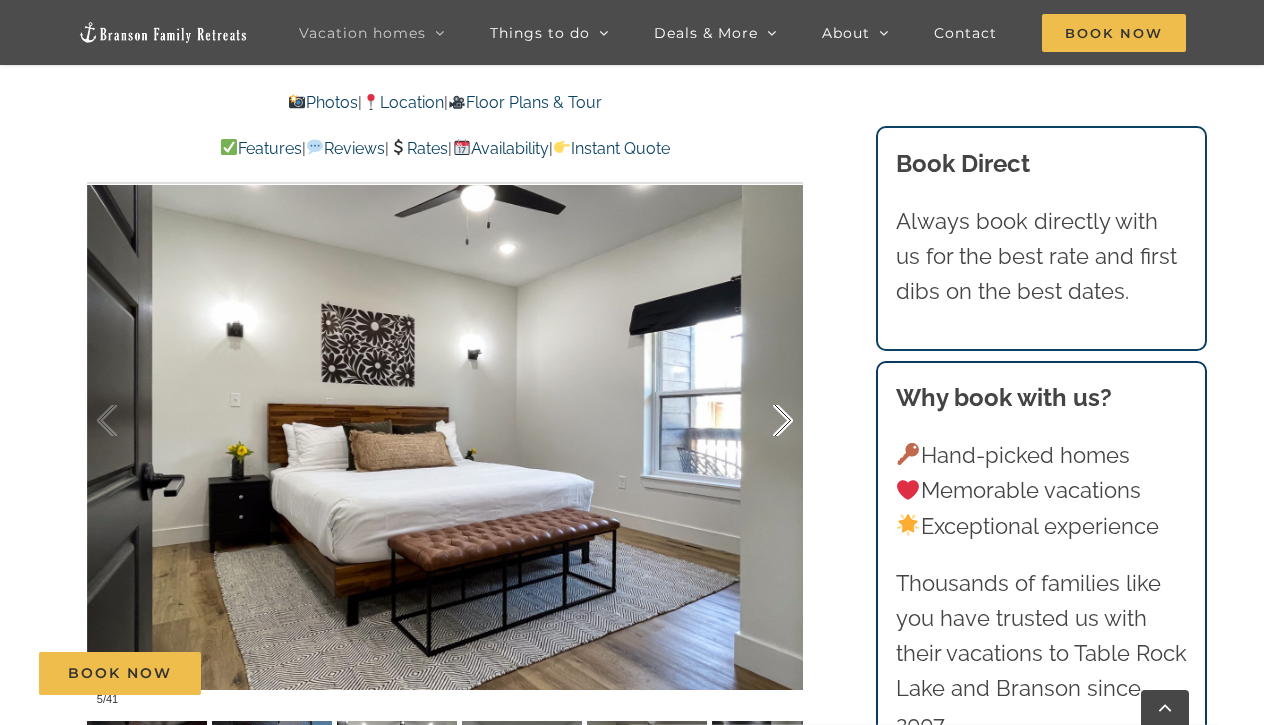 click at bounding box center [762, 421] 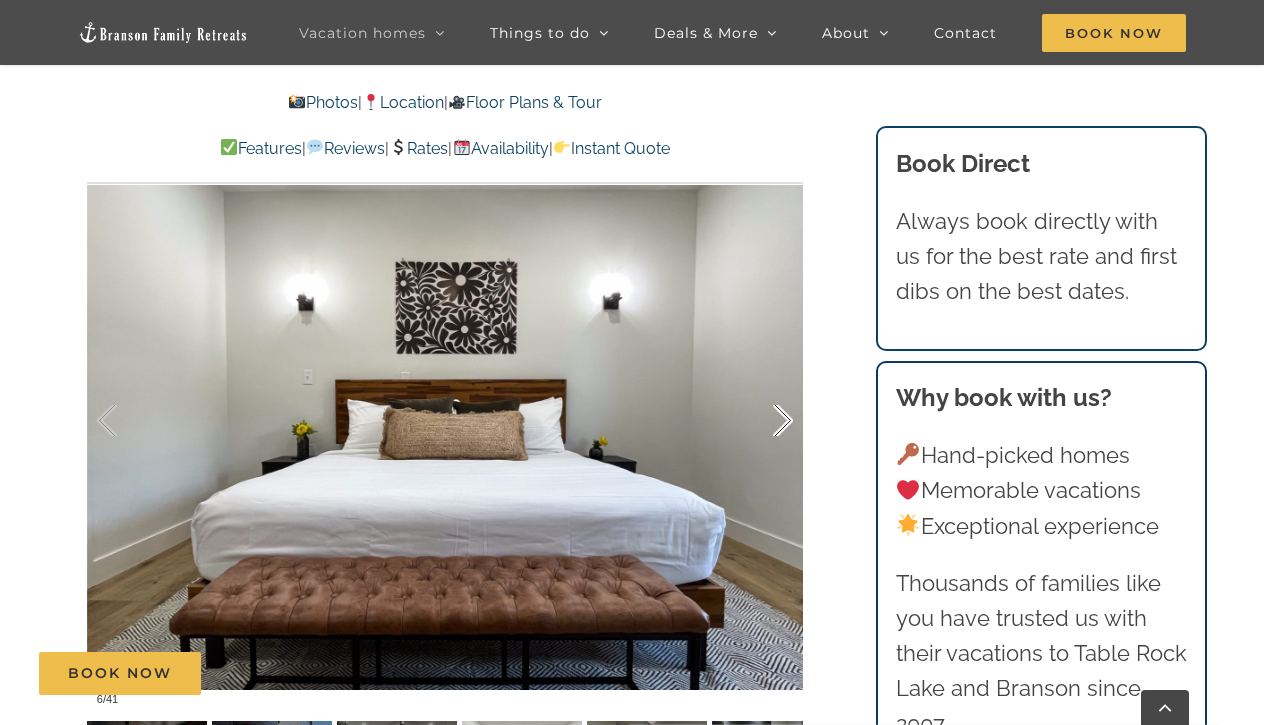 click at bounding box center (762, 421) 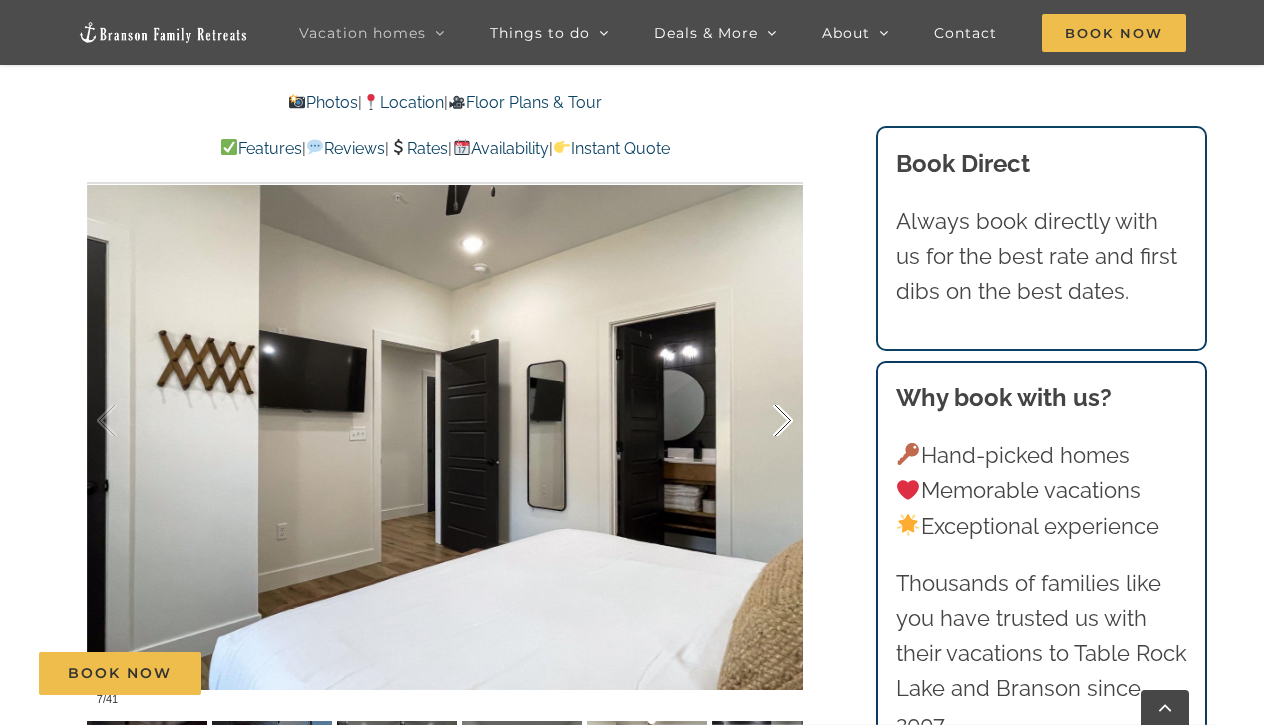 click at bounding box center (762, 421) 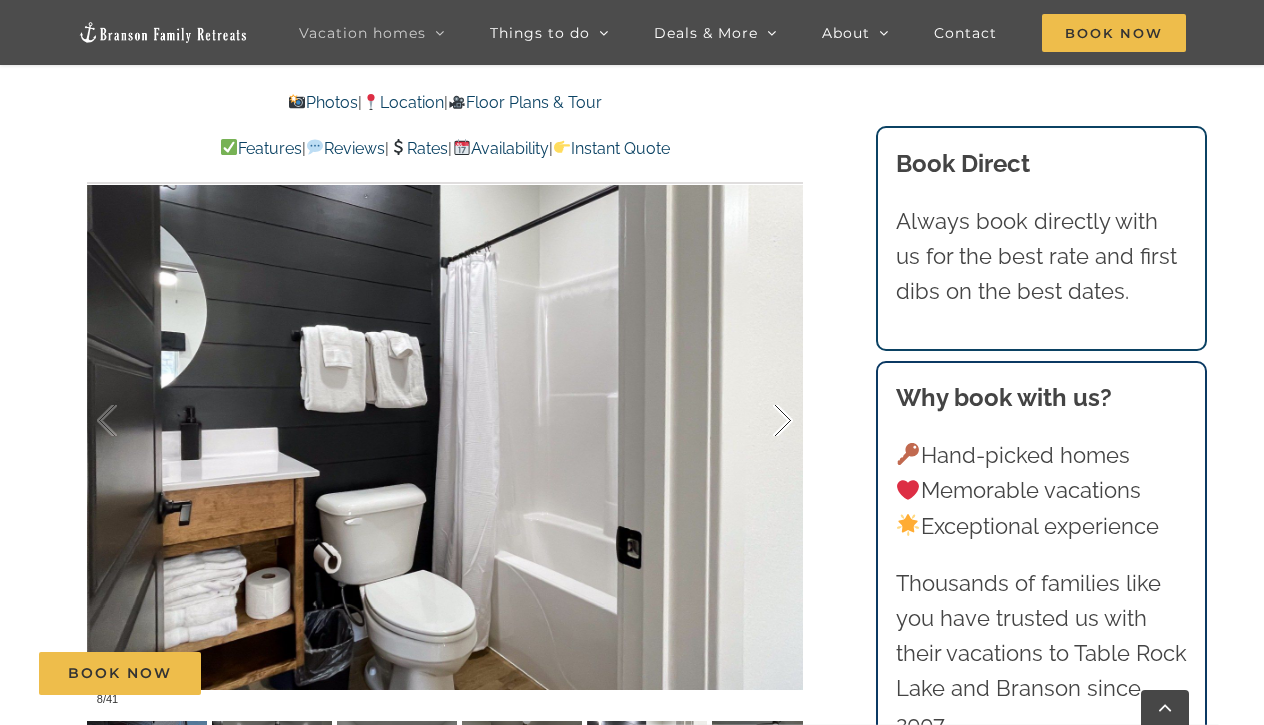 click at bounding box center (762, 421) 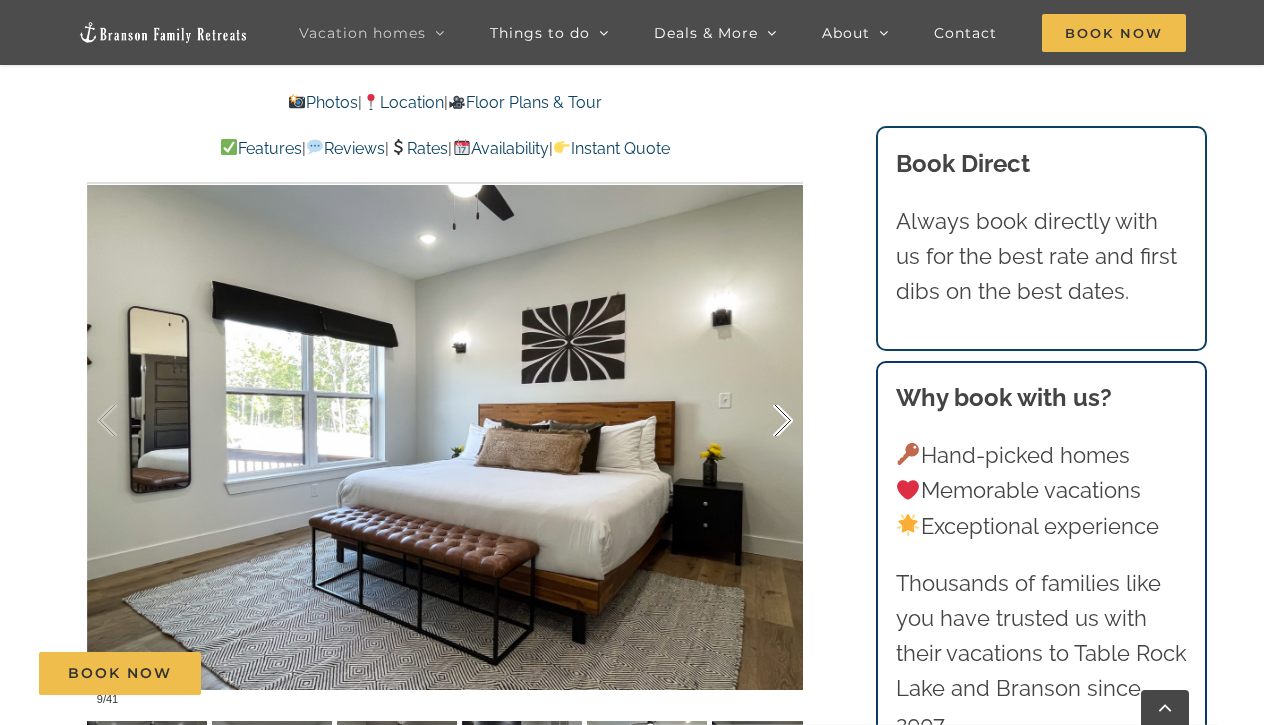click at bounding box center [762, 421] 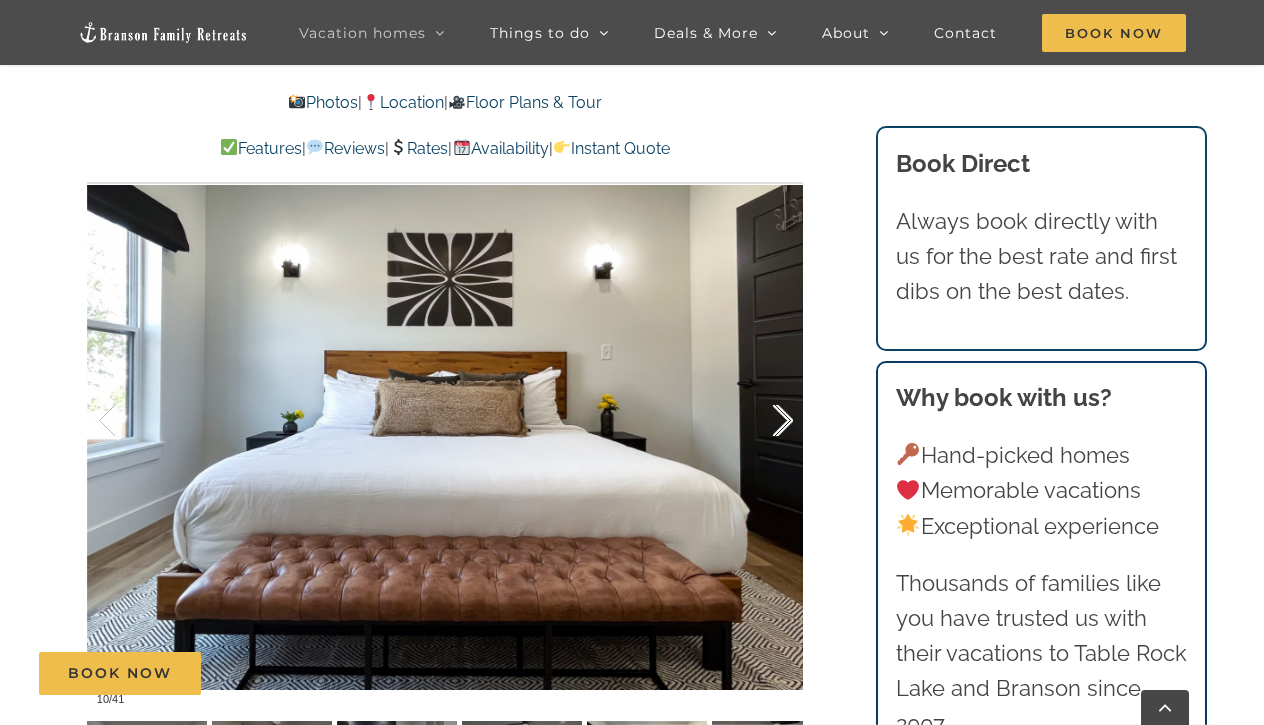 click at bounding box center [762, 421] 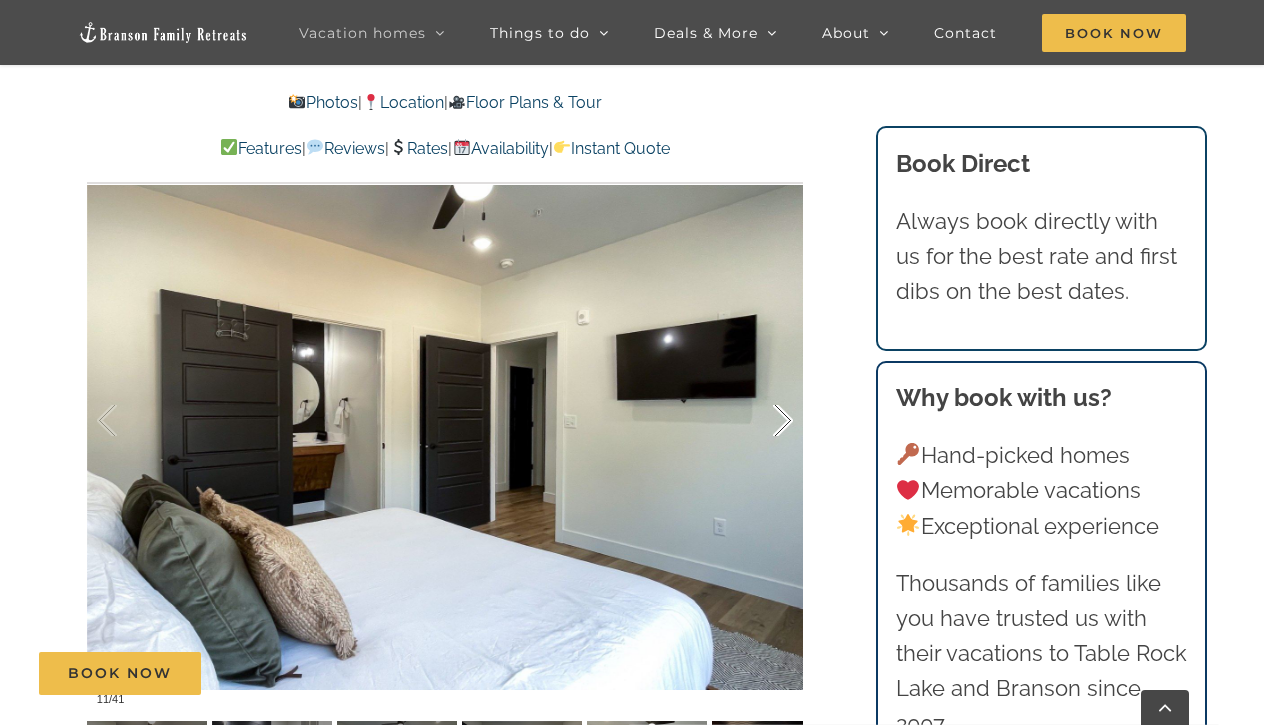 click at bounding box center (762, 421) 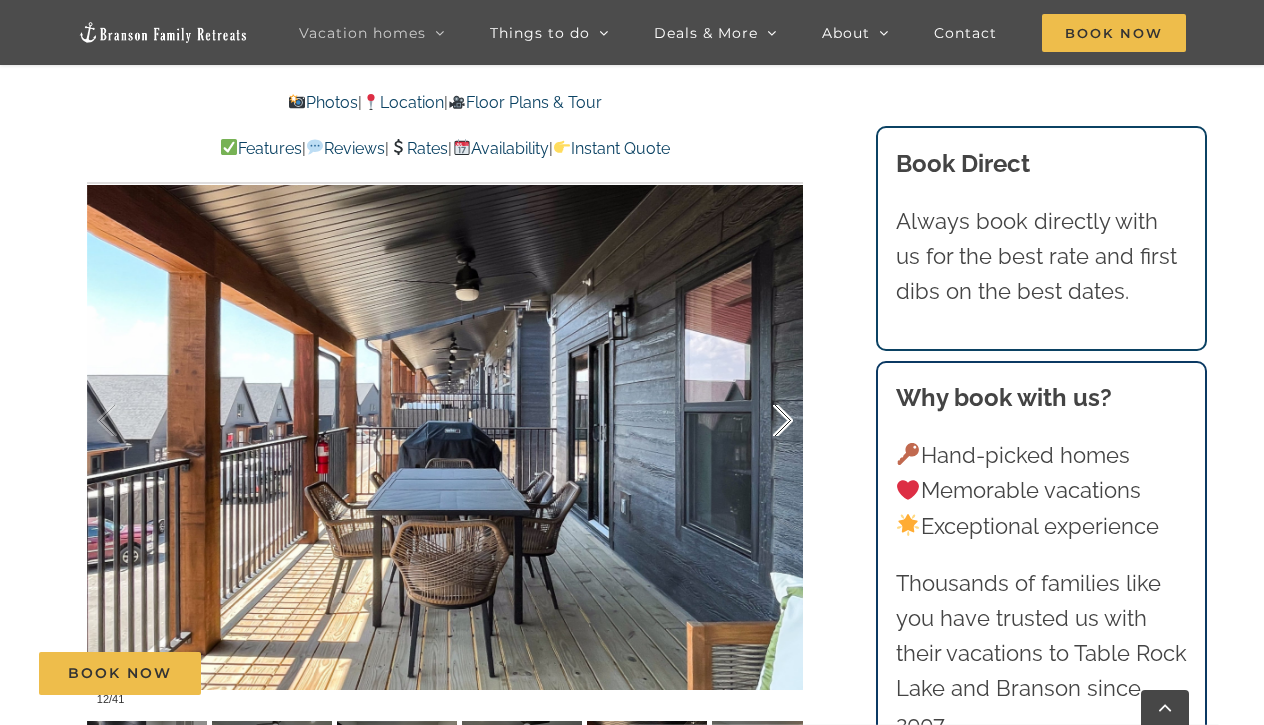 click at bounding box center [762, 421] 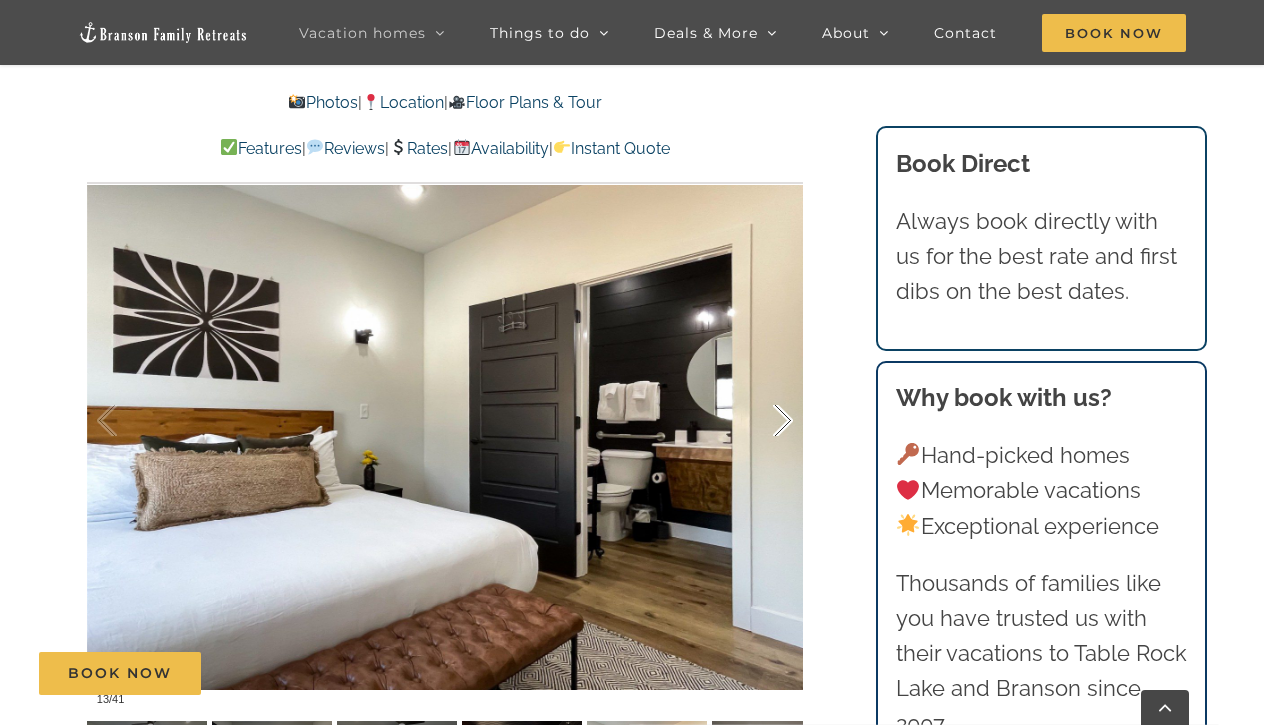 click at bounding box center [762, 421] 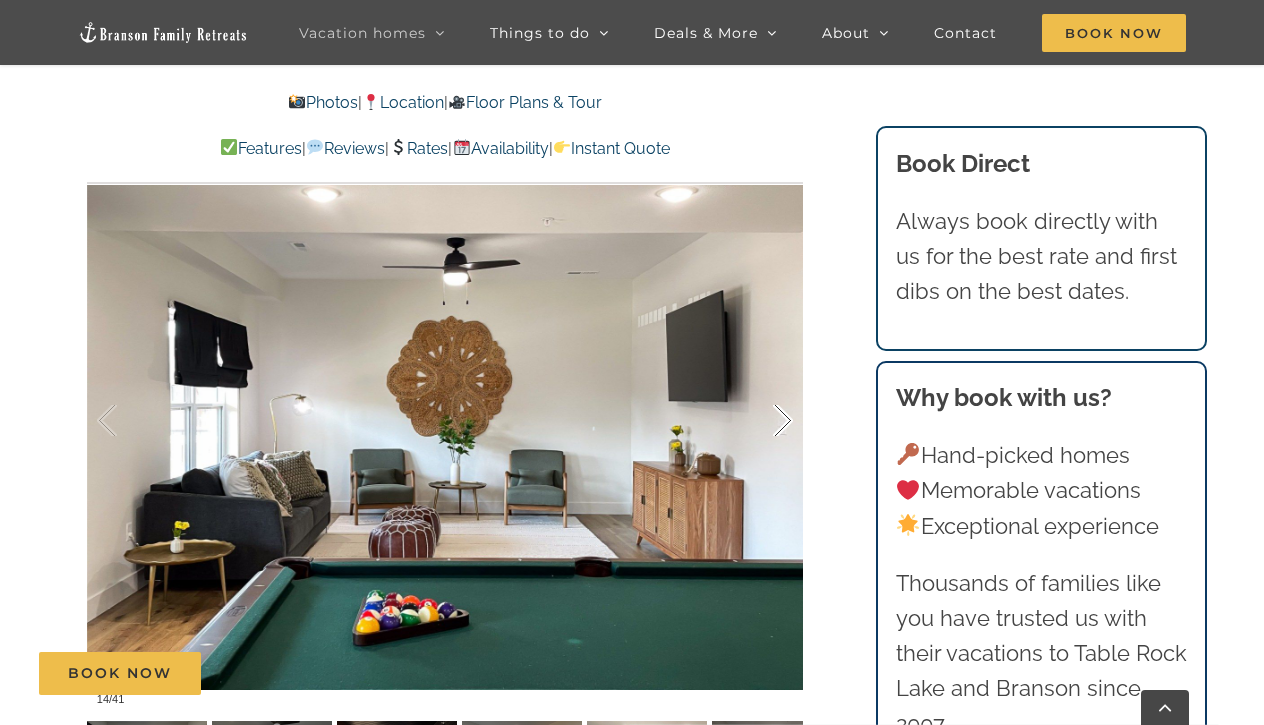 click at bounding box center (762, 421) 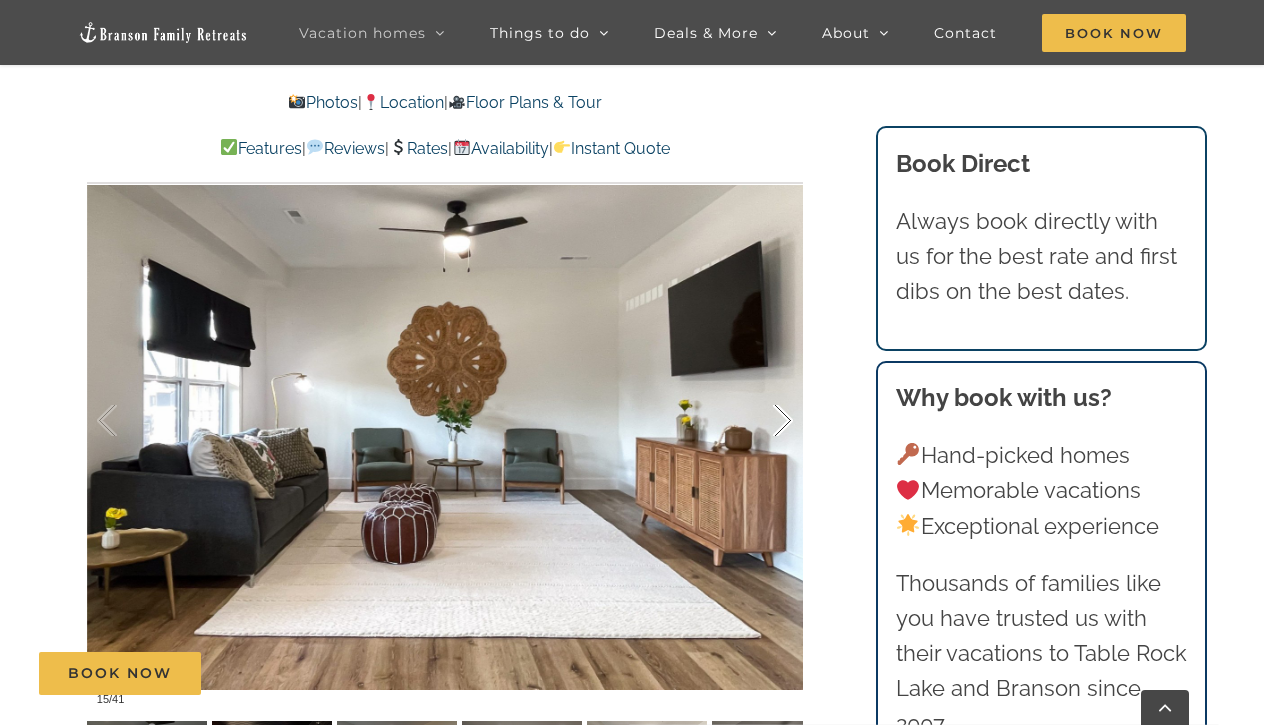 click at bounding box center (762, 421) 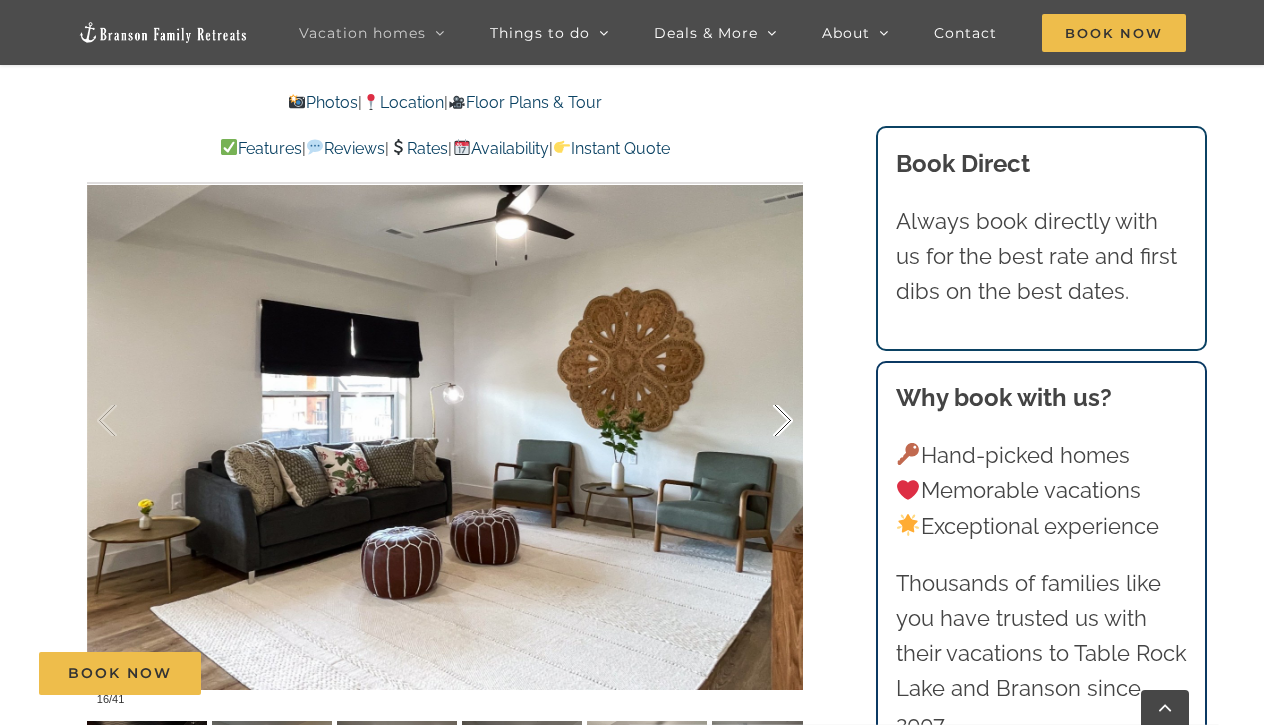 click at bounding box center (762, 421) 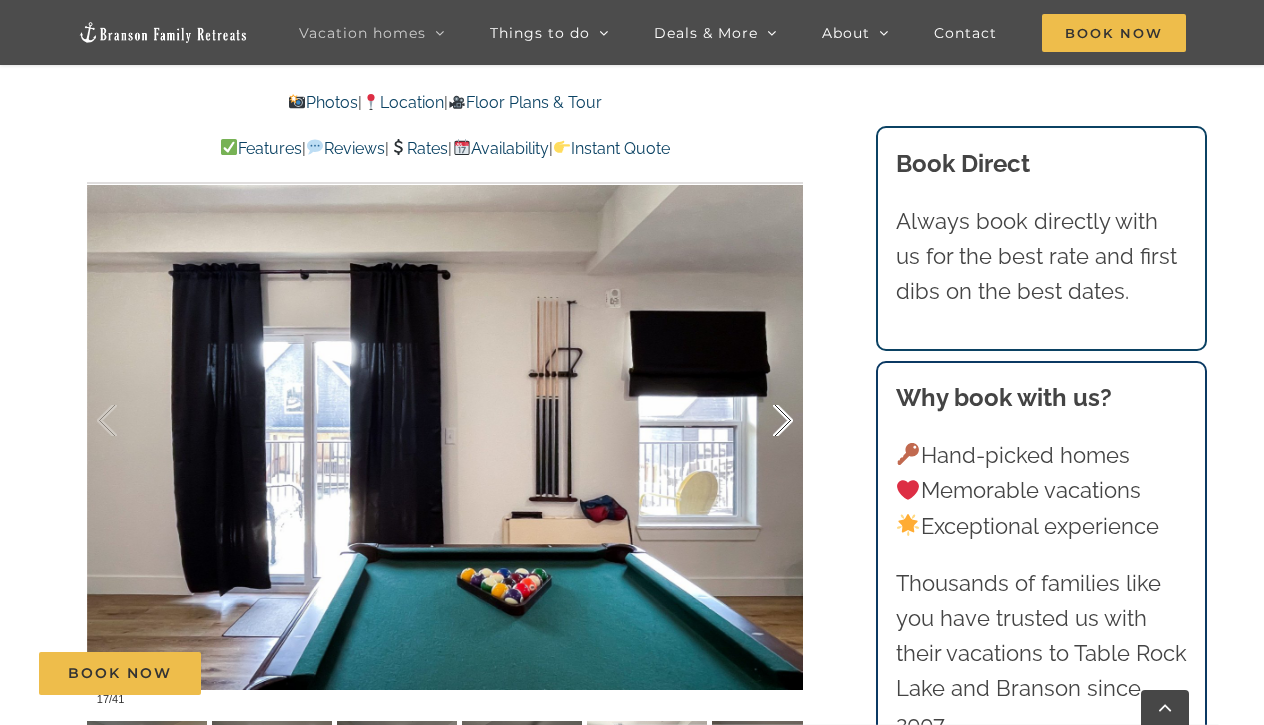 click at bounding box center [762, 421] 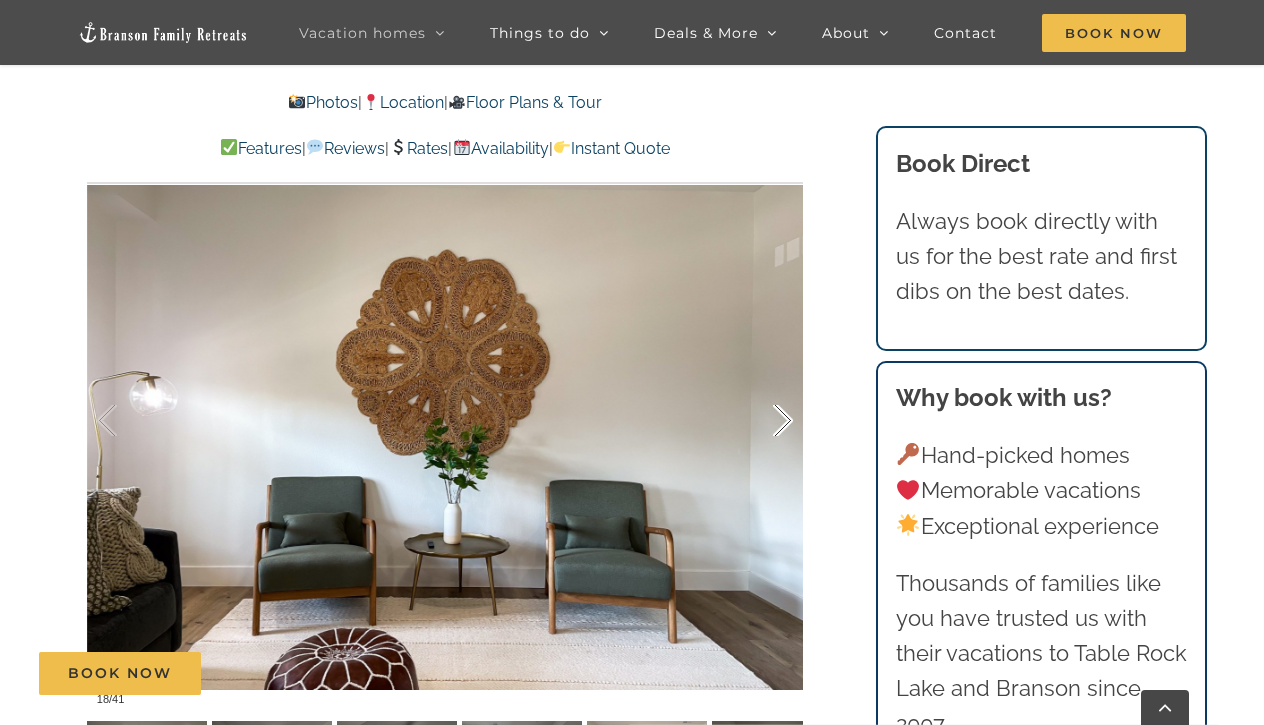 click at bounding box center (762, 421) 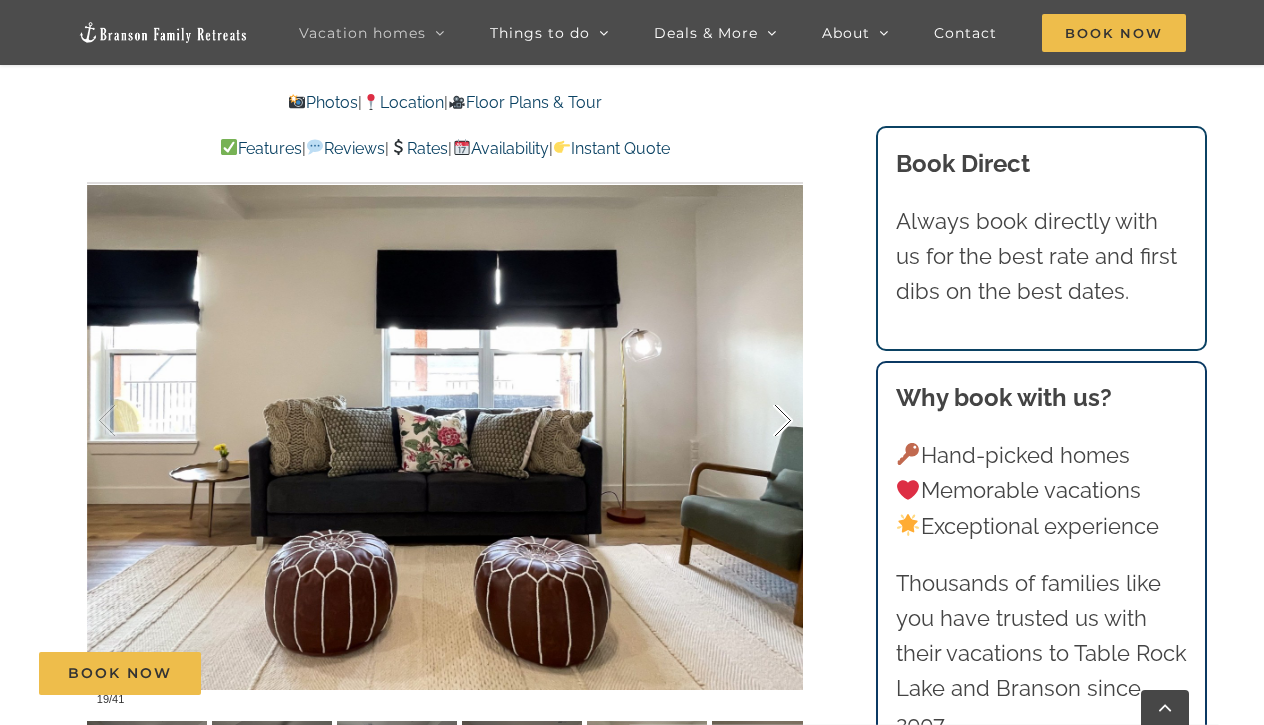 click at bounding box center [762, 421] 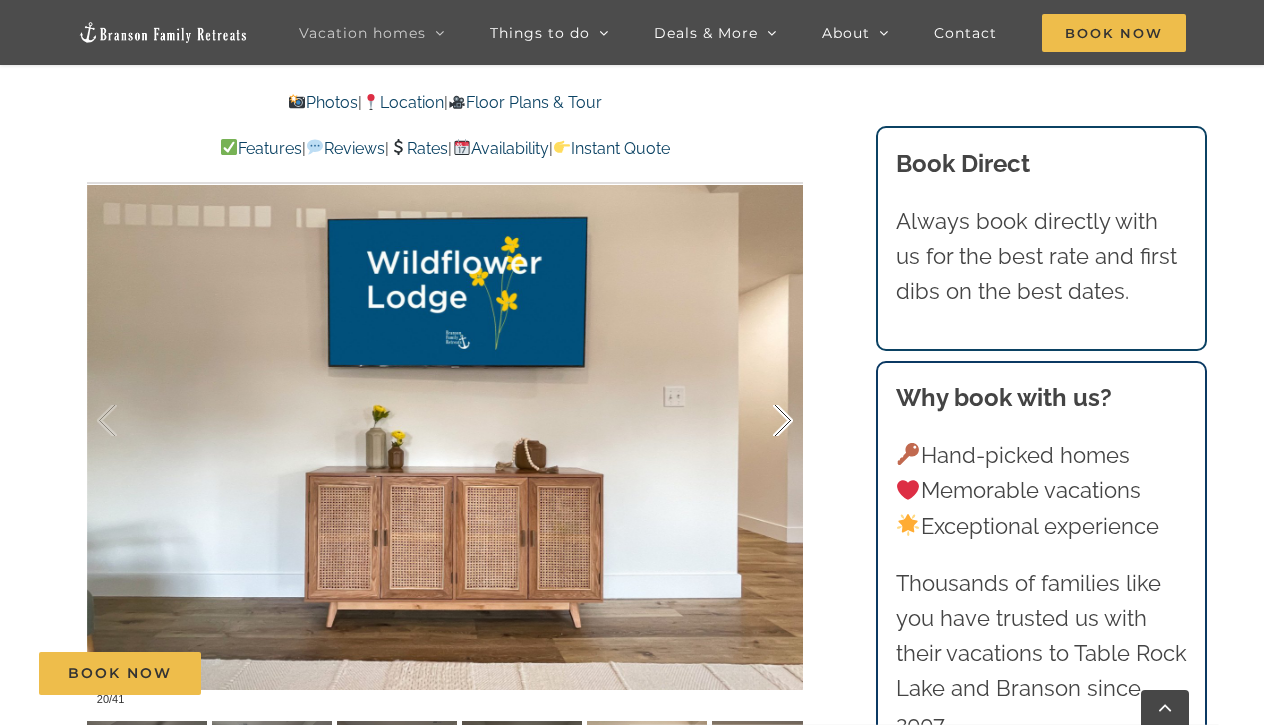 click at bounding box center (762, 421) 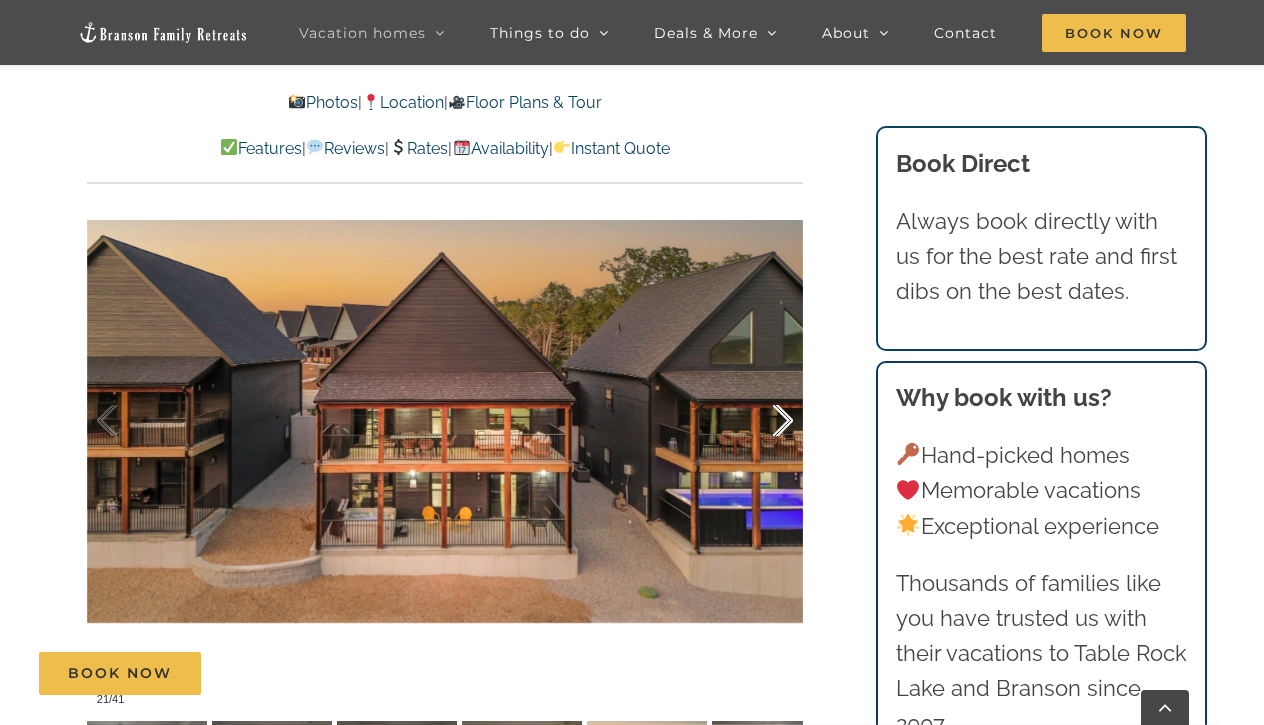 click at bounding box center [762, 421] 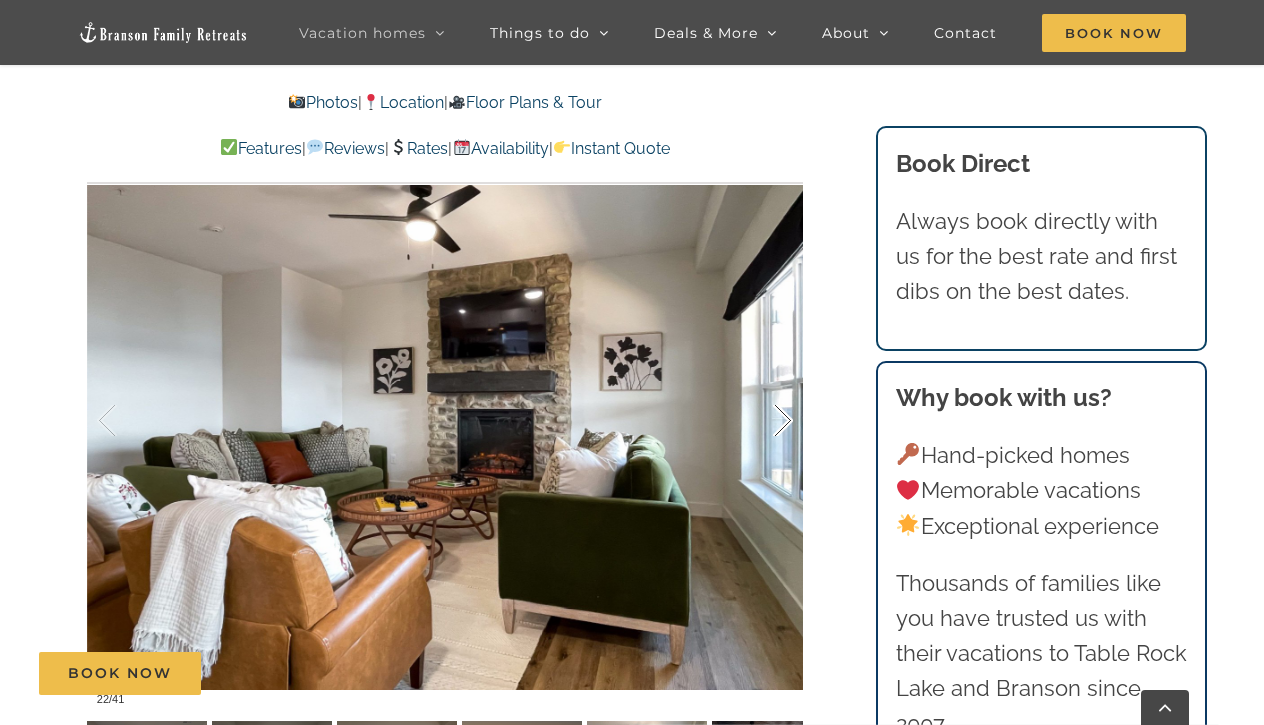 click at bounding box center [762, 421] 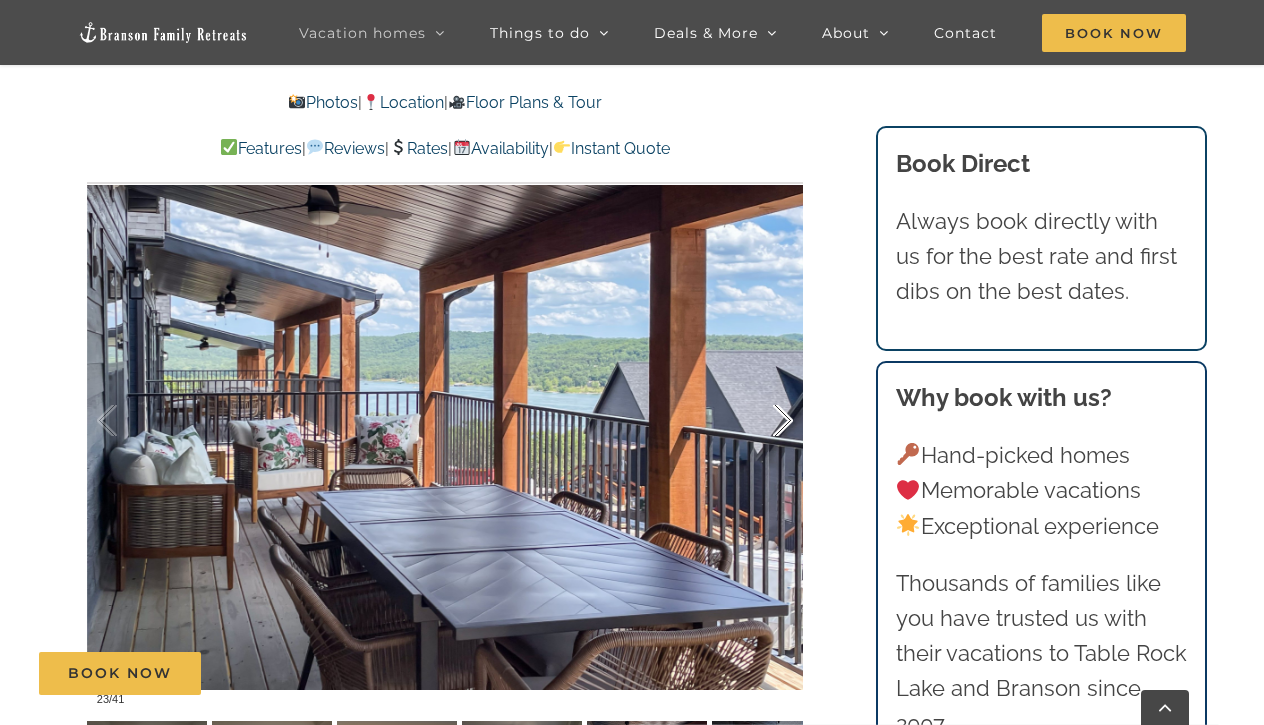 click at bounding box center (762, 421) 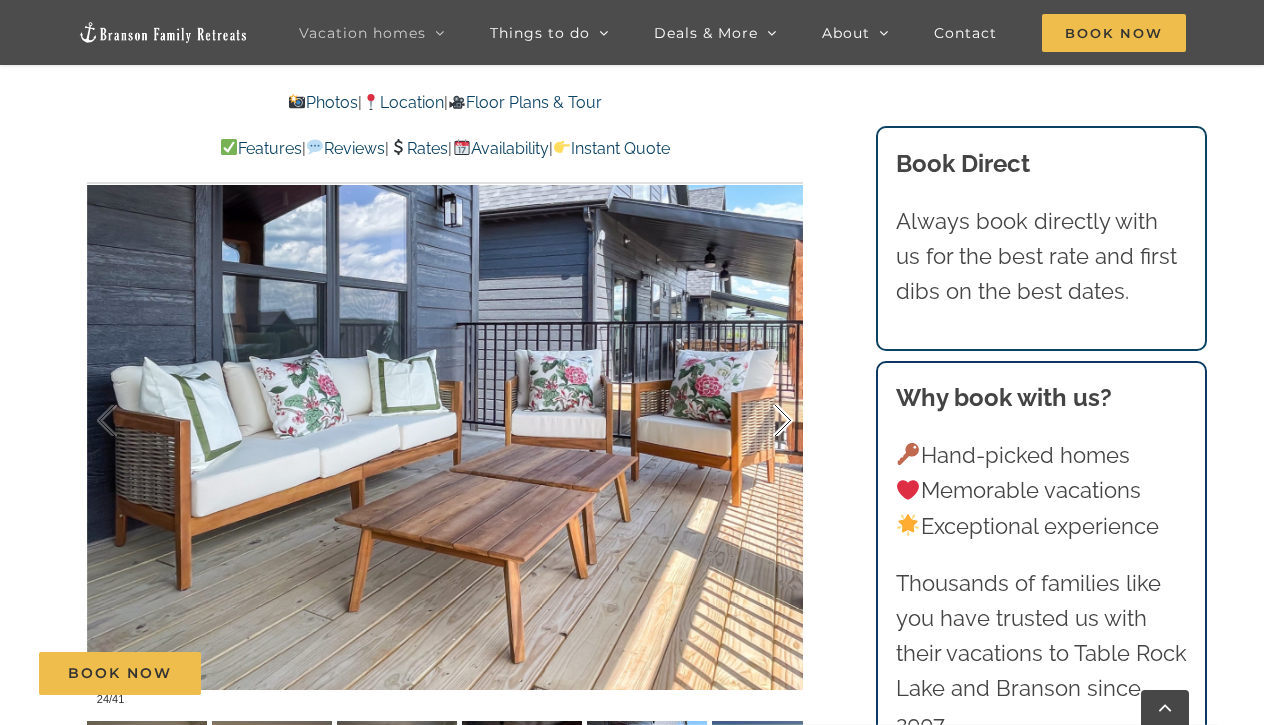 click at bounding box center (762, 421) 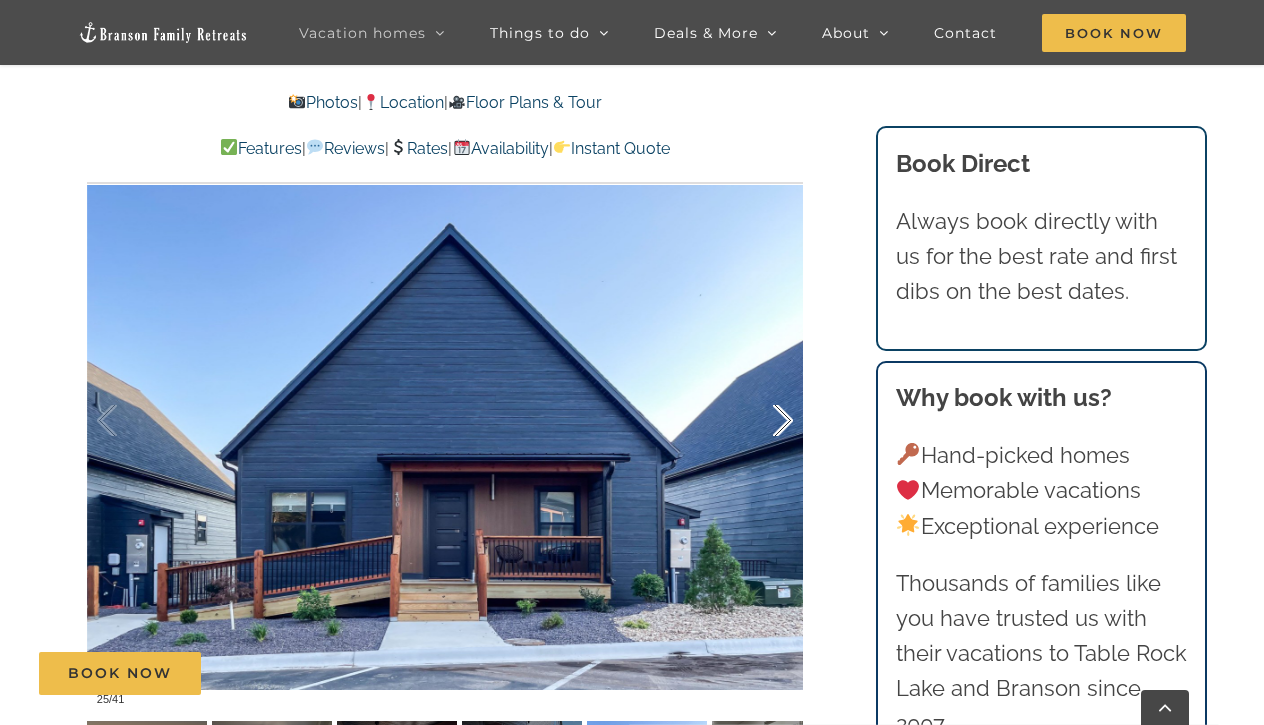 click at bounding box center (762, 421) 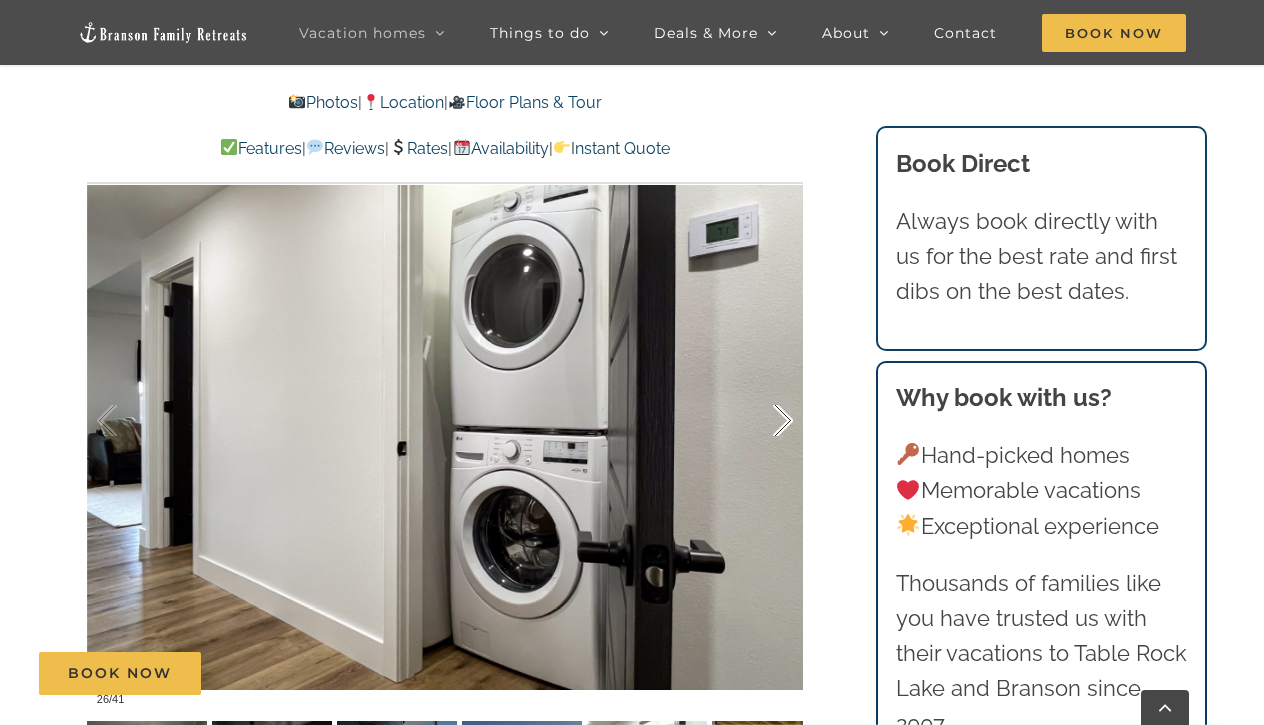 click at bounding box center [762, 421] 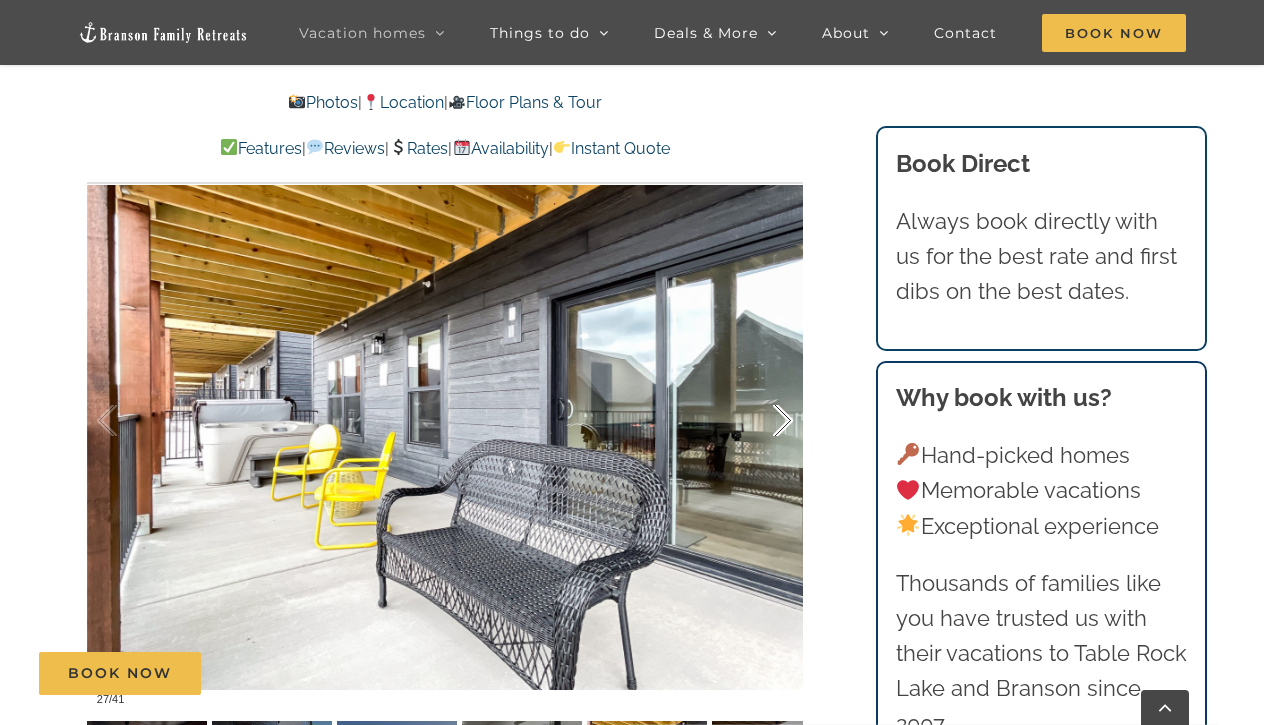 click at bounding box center [762, 421] 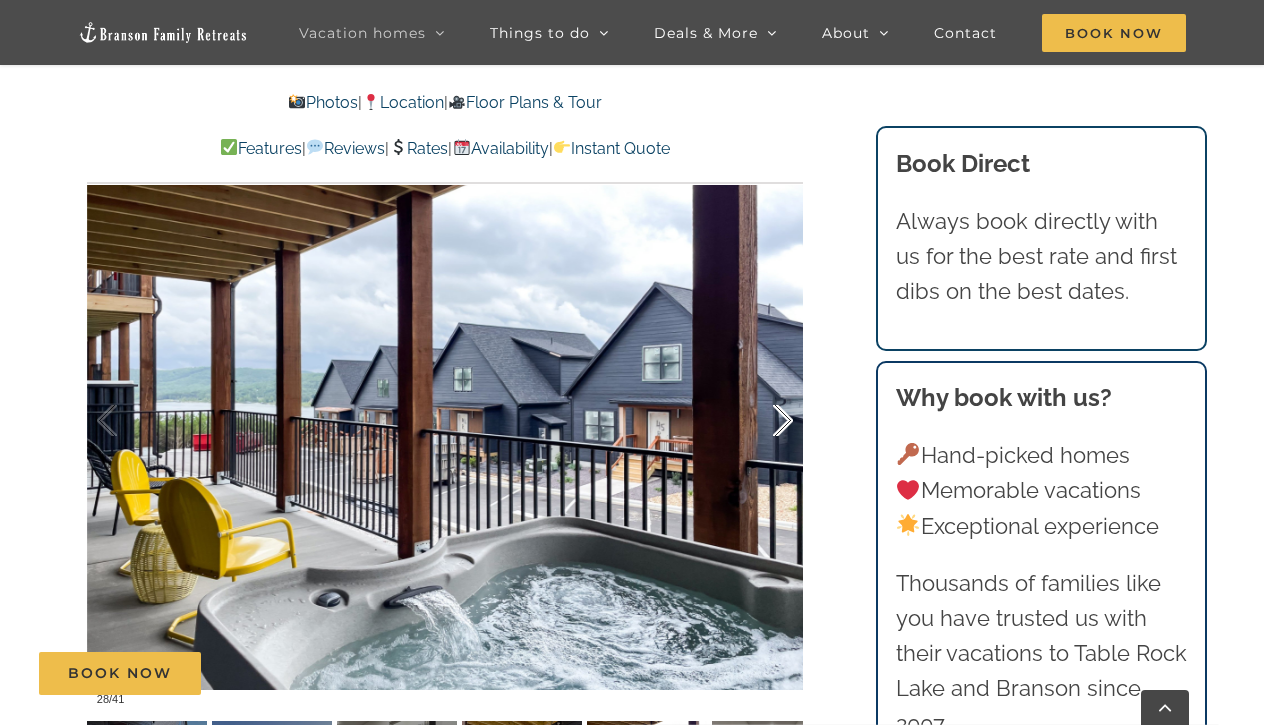 click at bounding box center [762, 421] 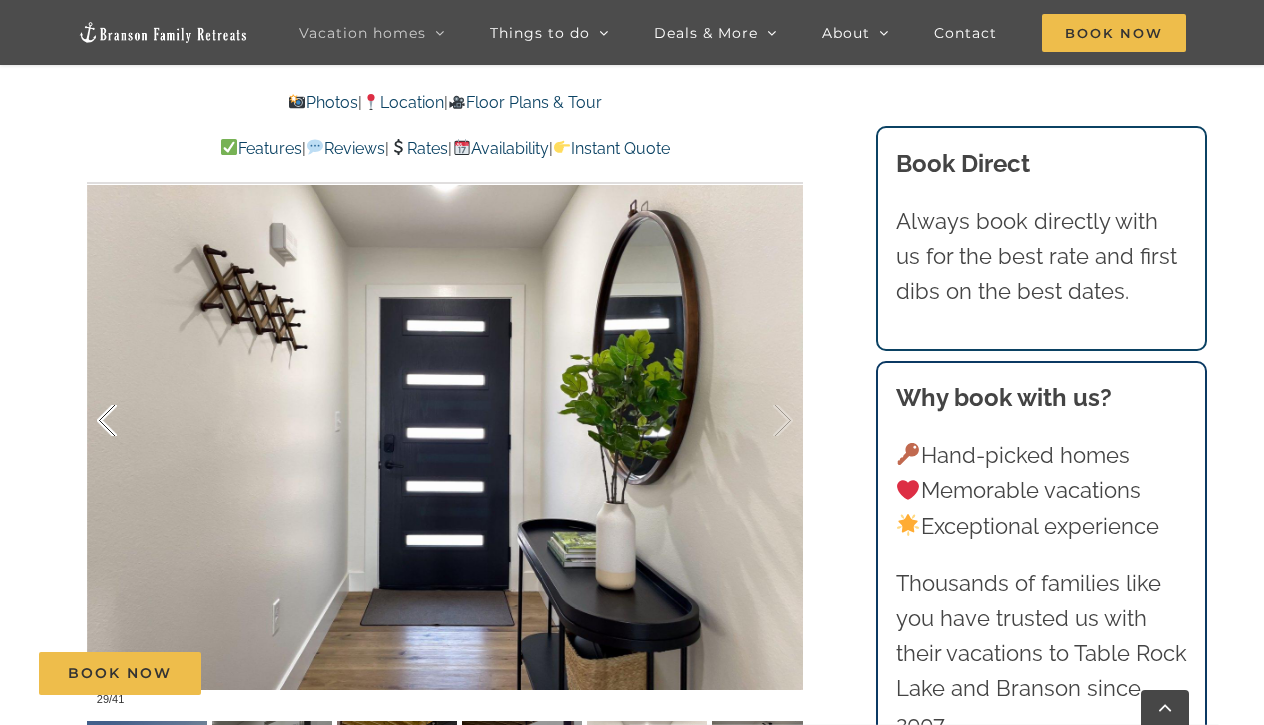 click at bounding box center (128, 421) 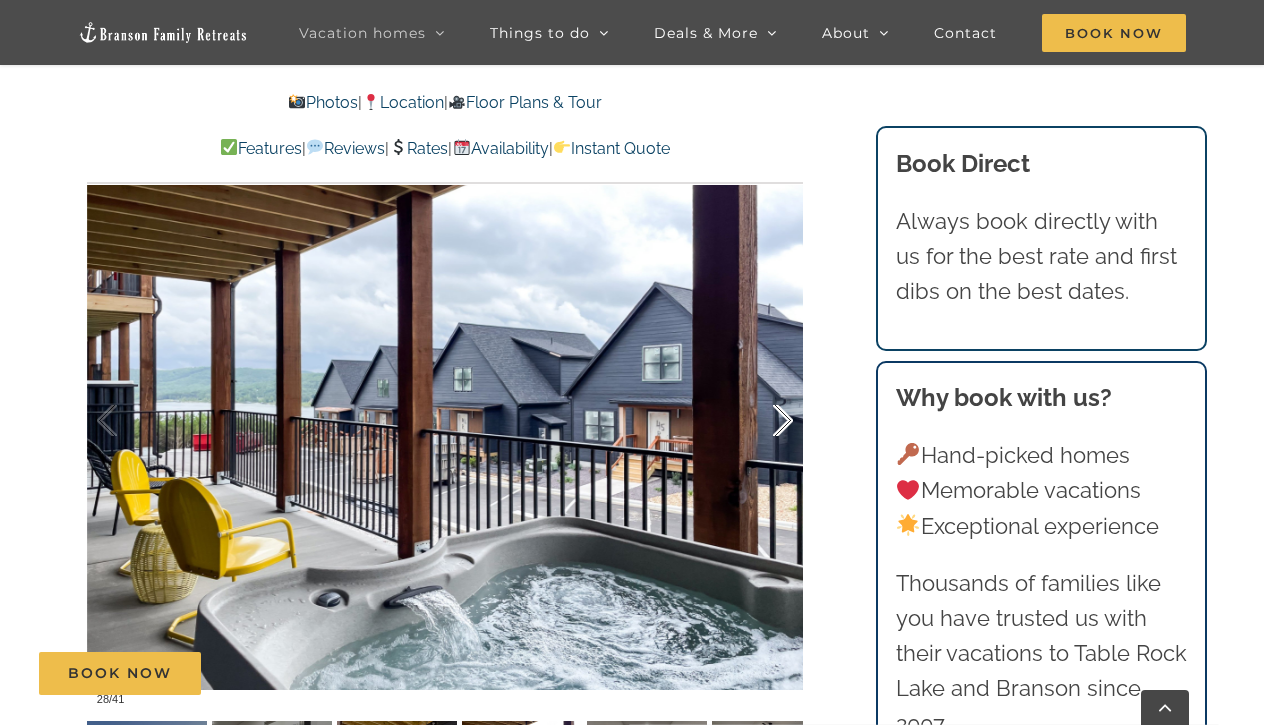 click at bounding box center (762, 421) 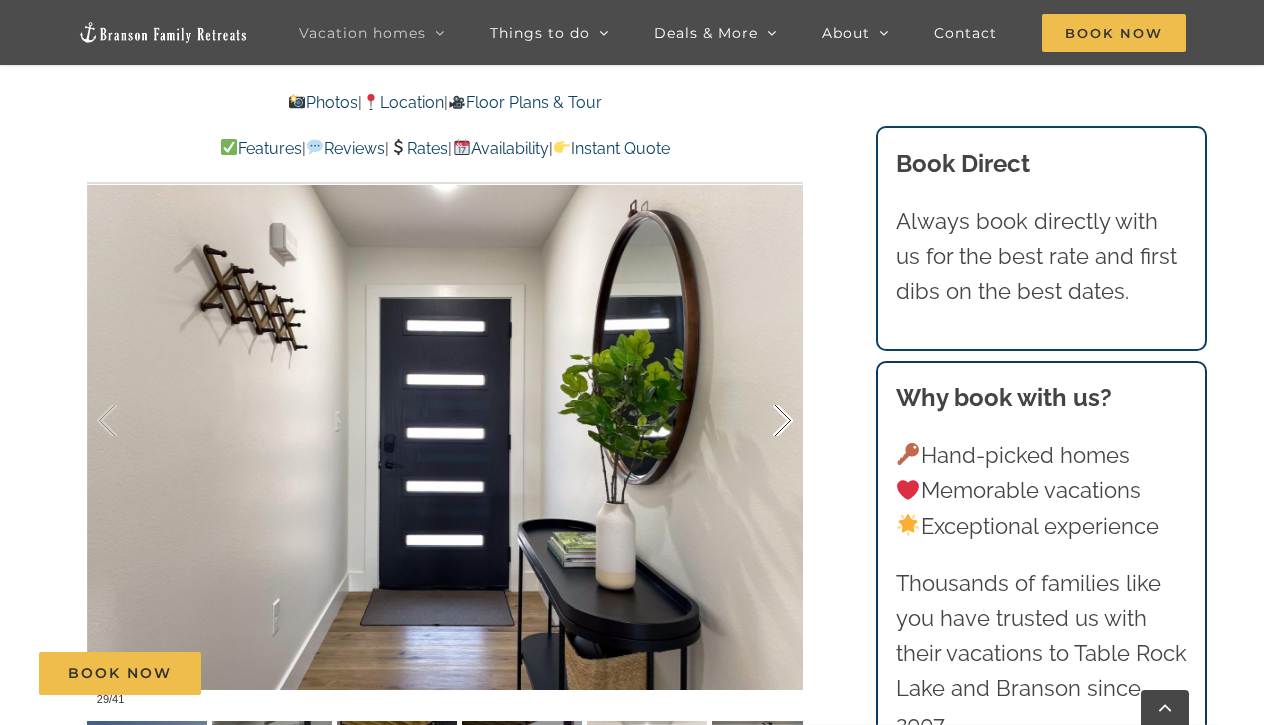 click at bounding box center (762, 421) 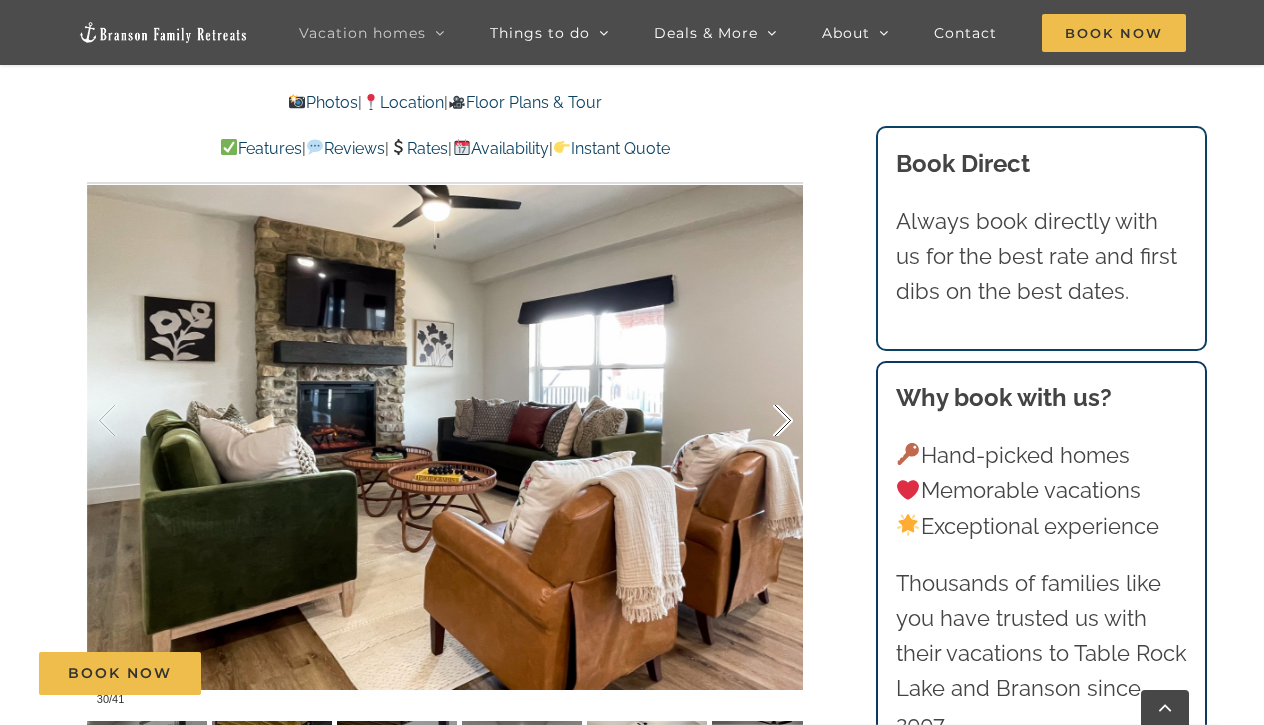 click at bounding box center (762, 421) 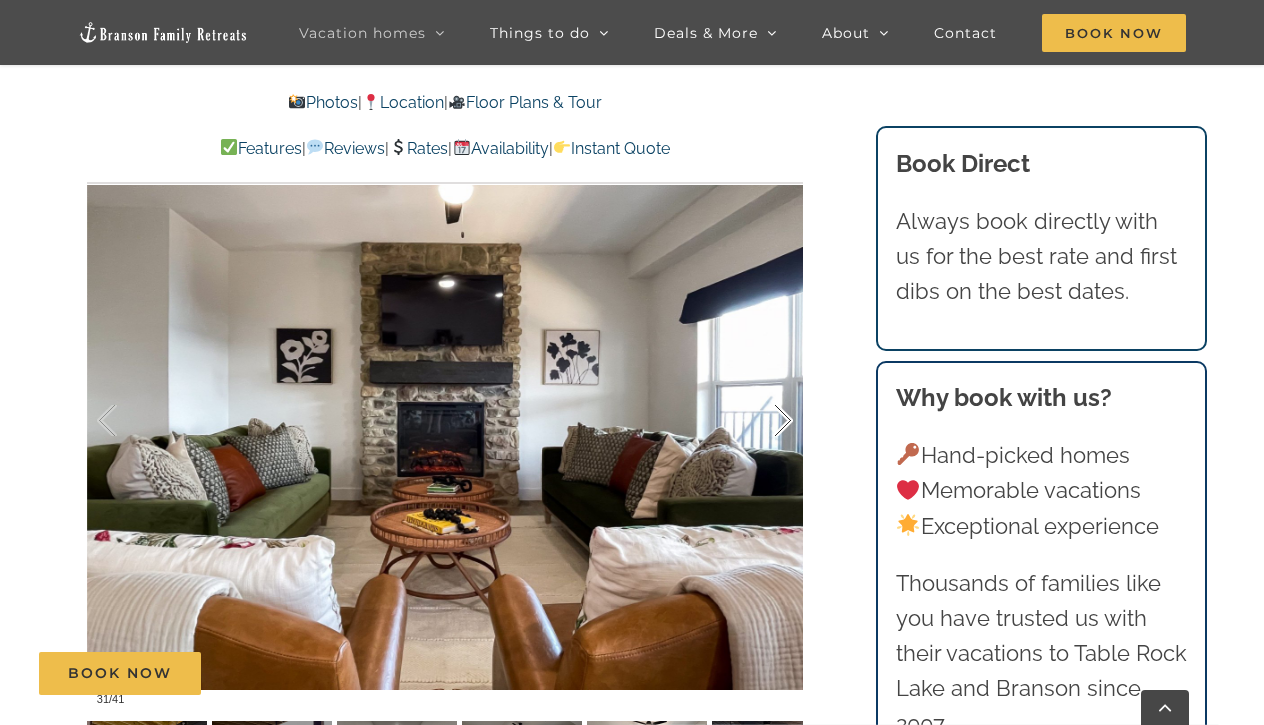click at bounding box center (762, 421) 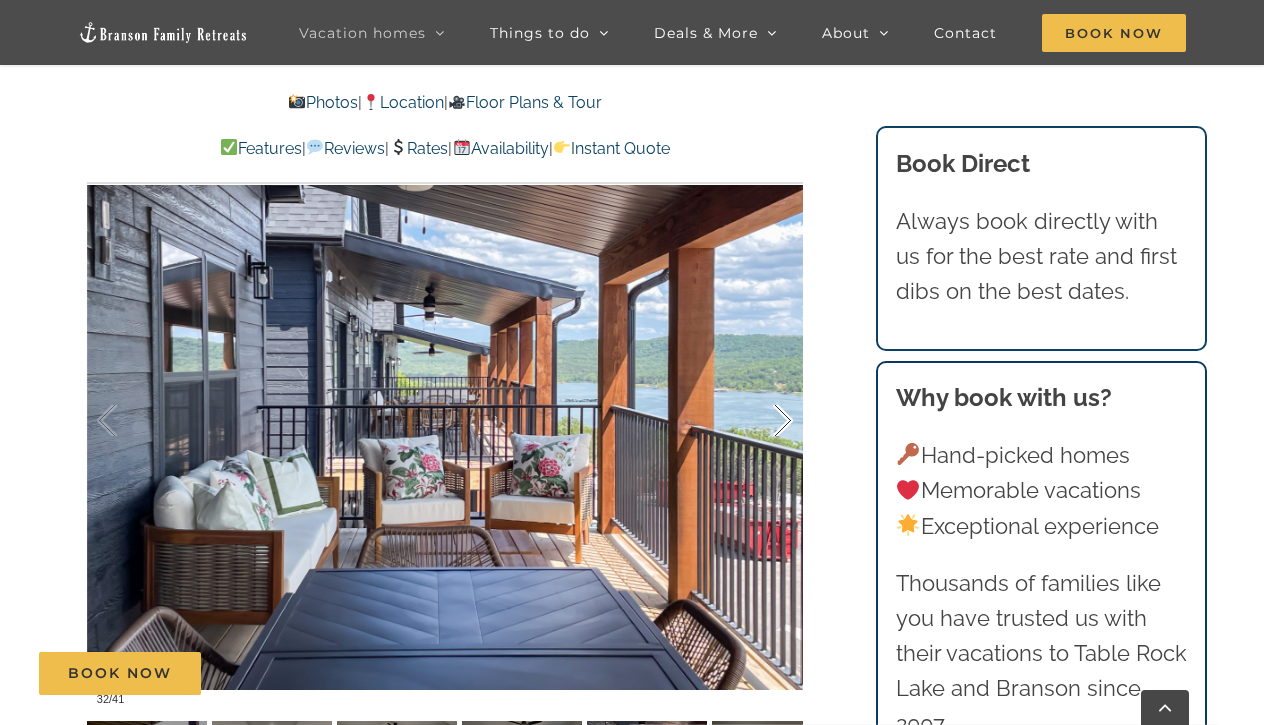 click at bounding box center (762, 421) 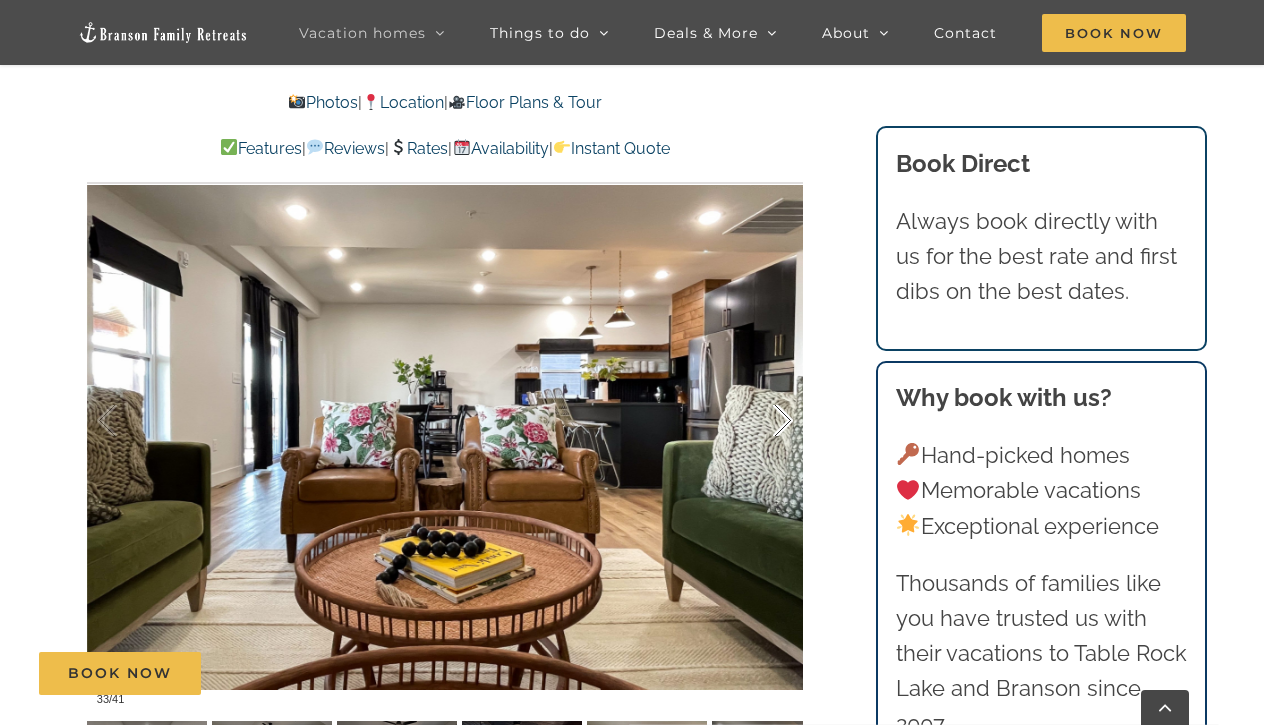 click at bounding box center [762, 421] 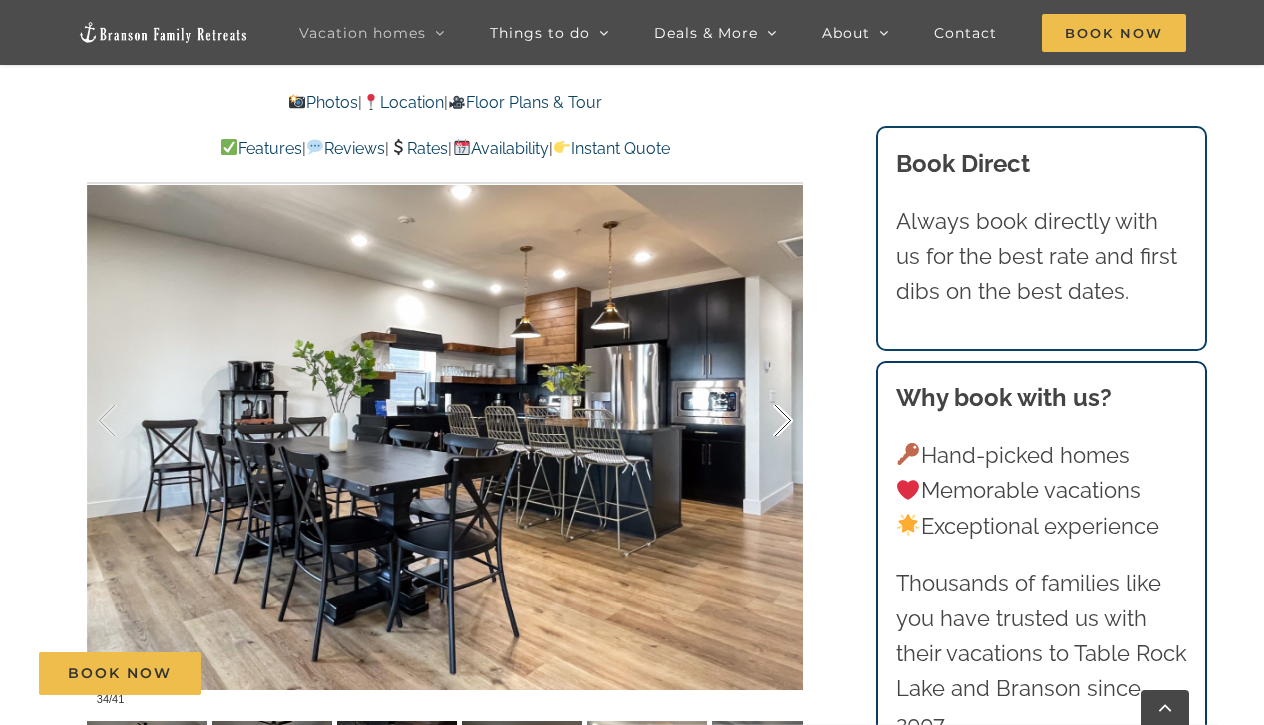 click at bounding box center [762, 421] 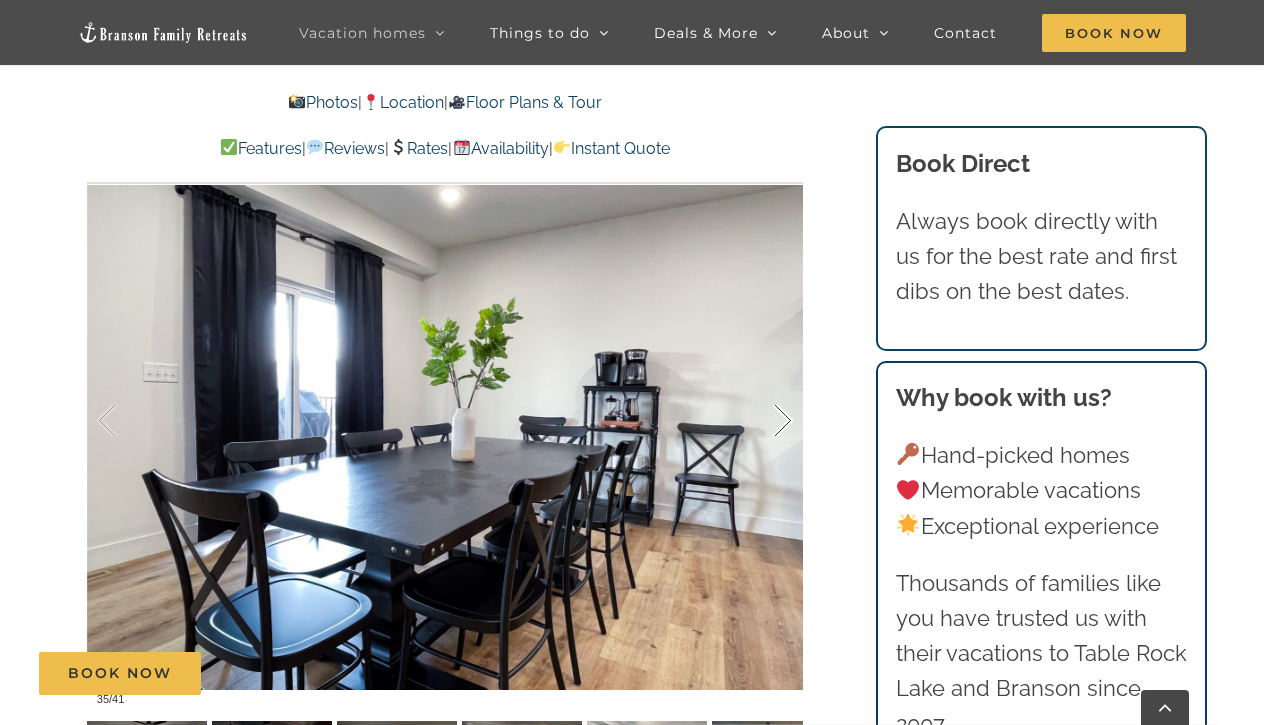 click at bounding box center [762, 421] 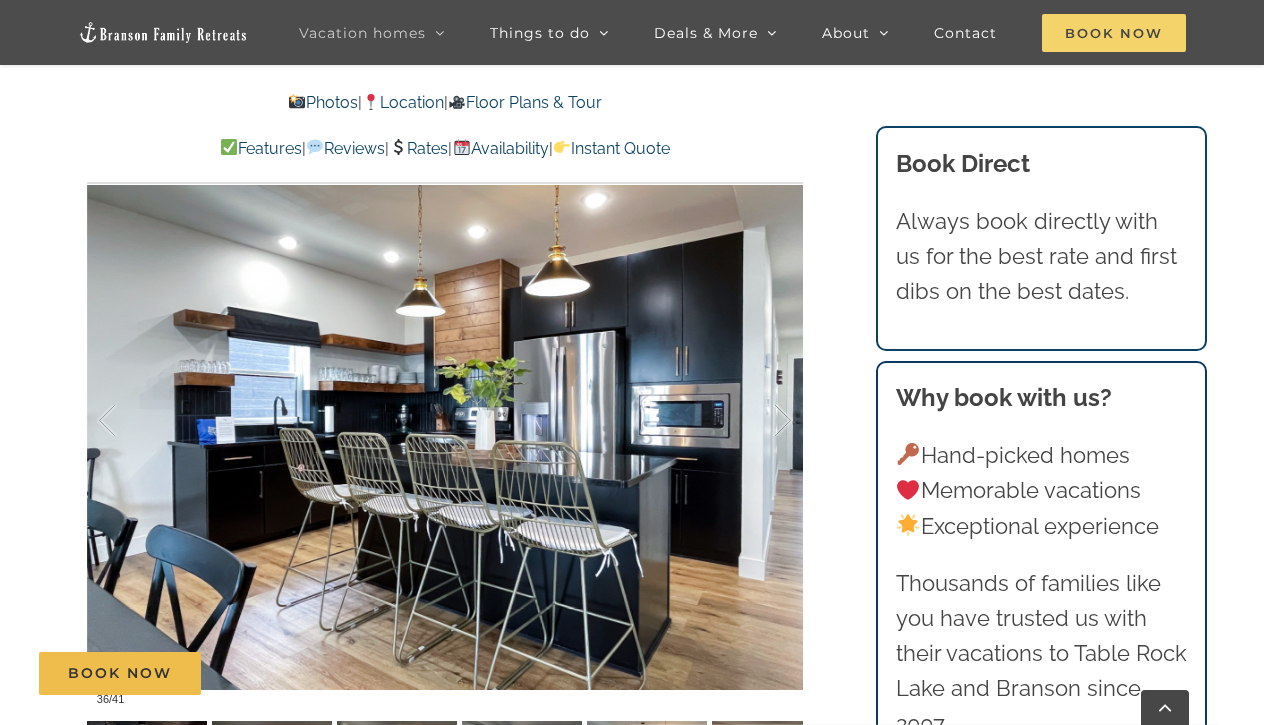 click on "Book Now" at bounding box center [1114, 33] 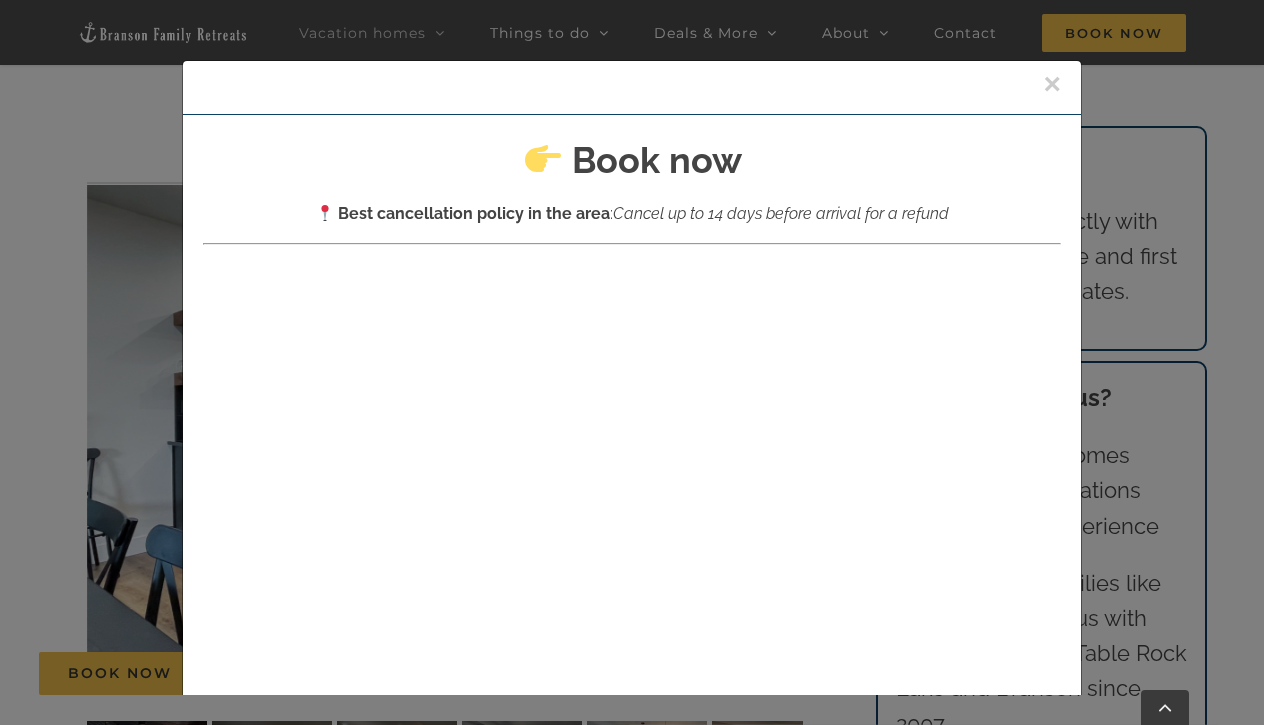 click on "×" at bounding box center [1052, 84] 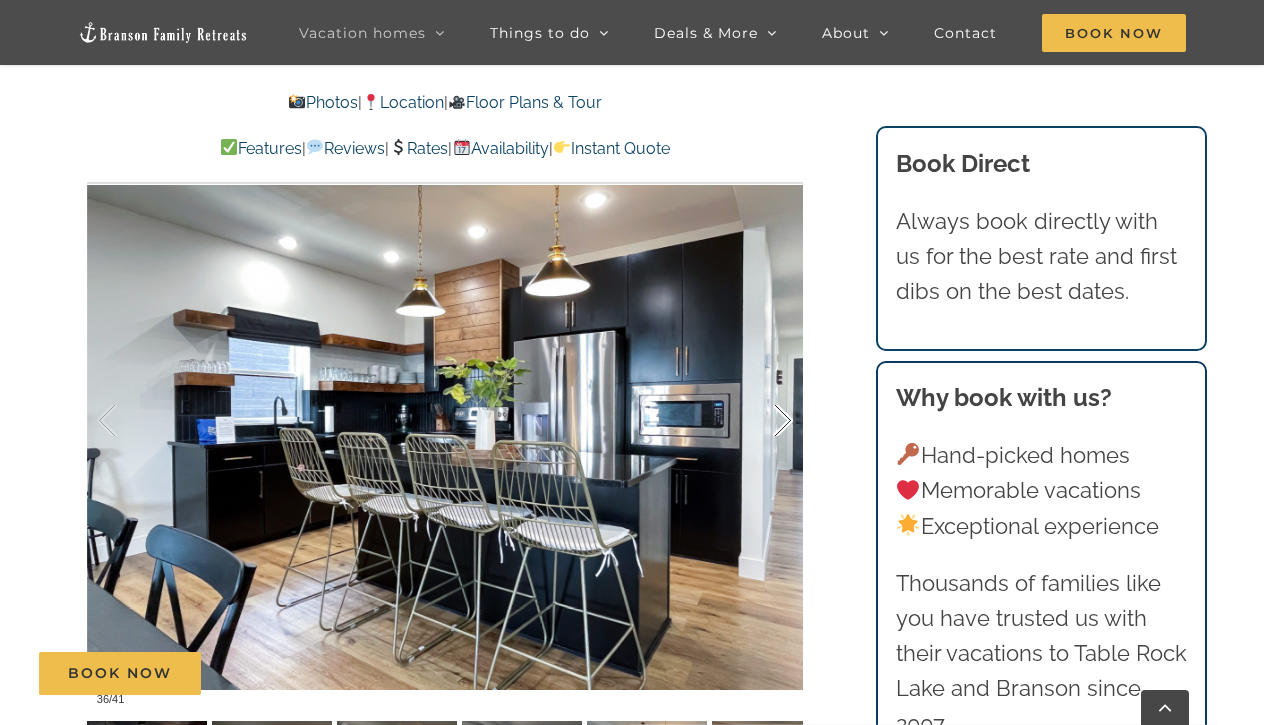 click at bounding box center (762, 421) 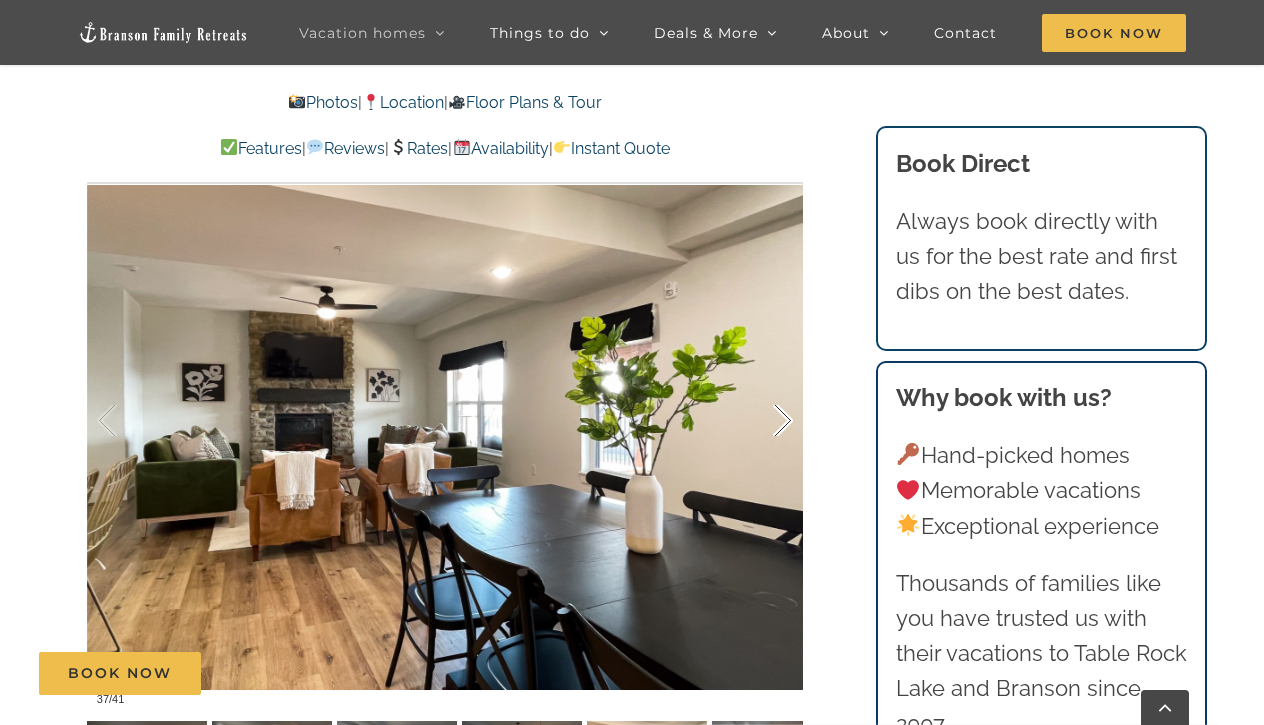 click at bounding box center (762, 421) 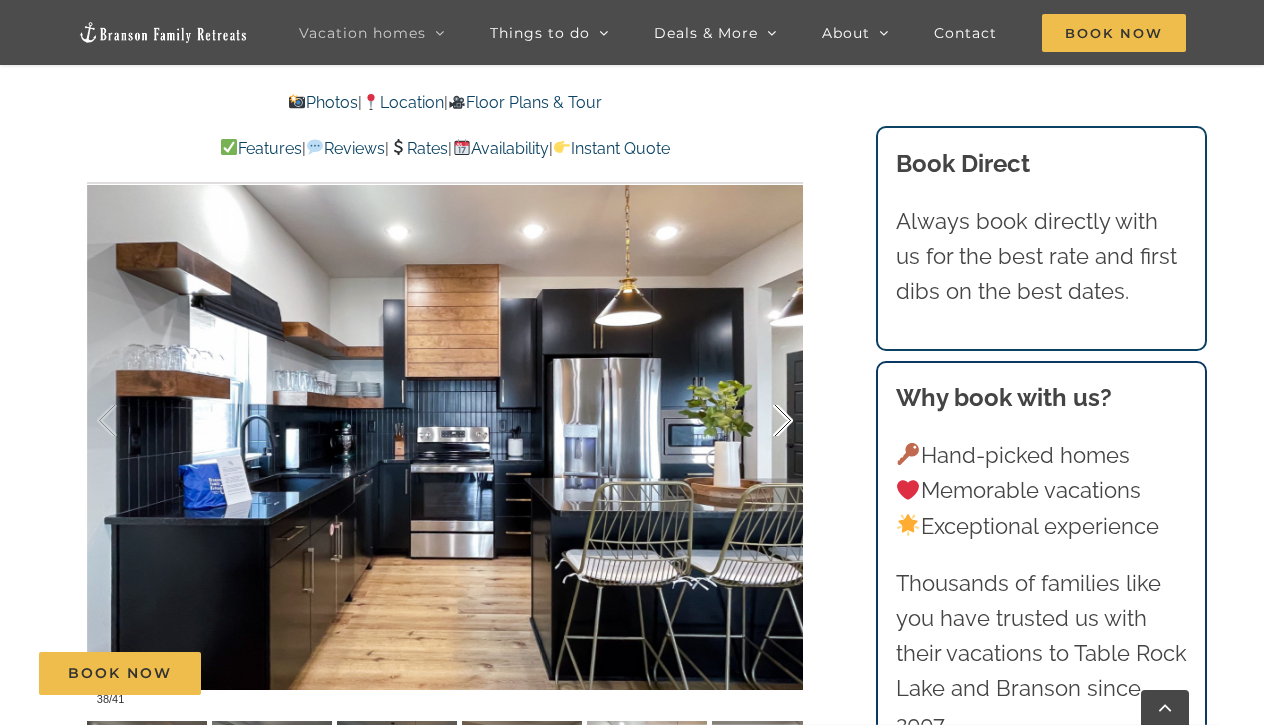 click at bounding box center (762, 421) 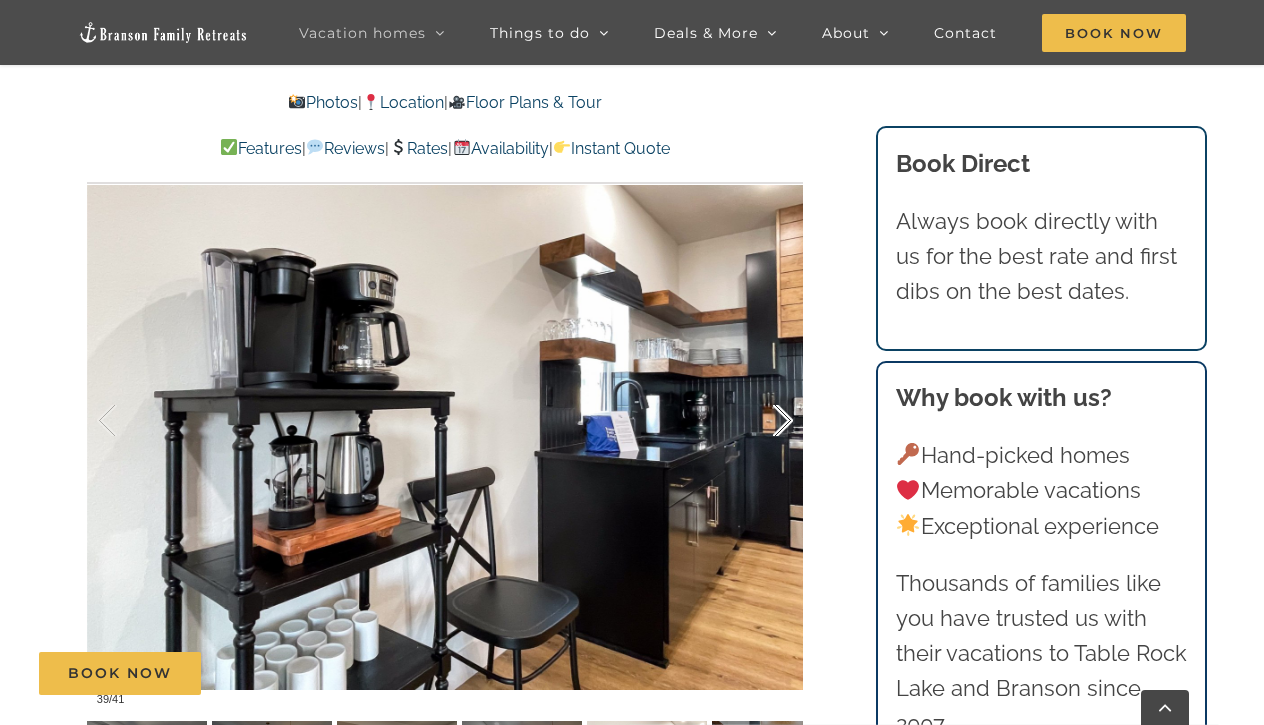 click at bounding box center (762, 421) 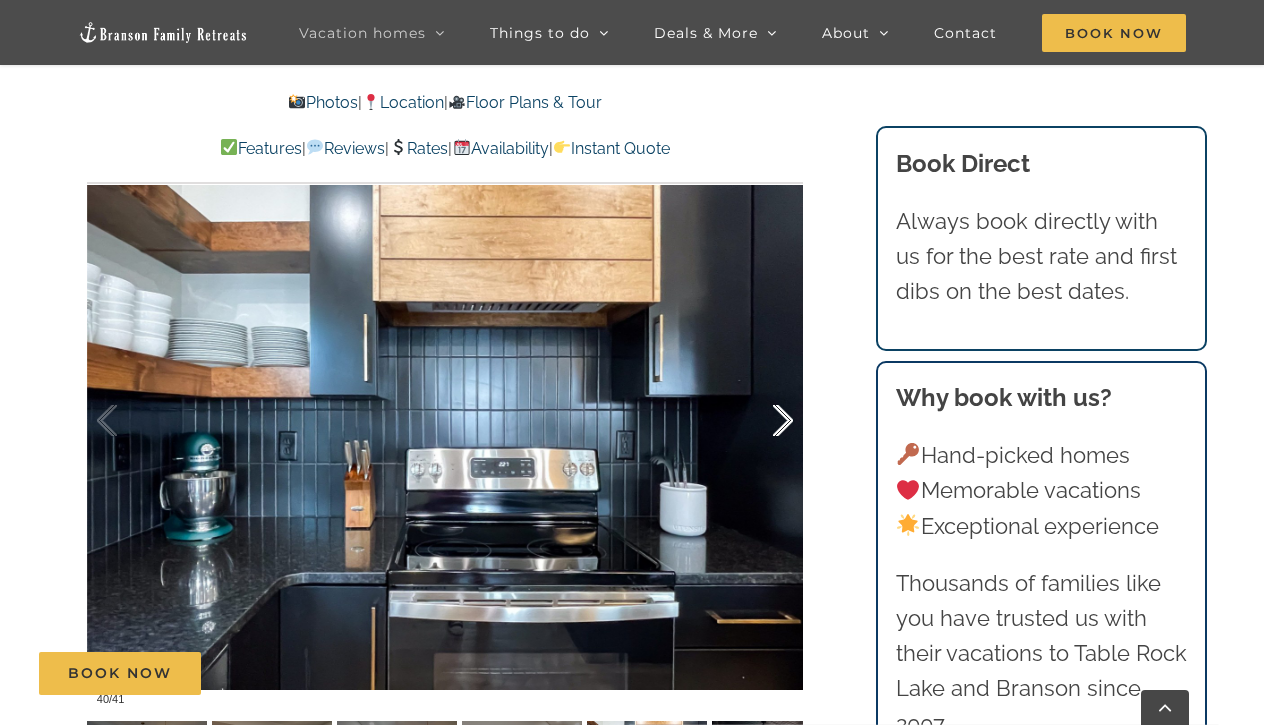 click at bounding box center (762, 421) 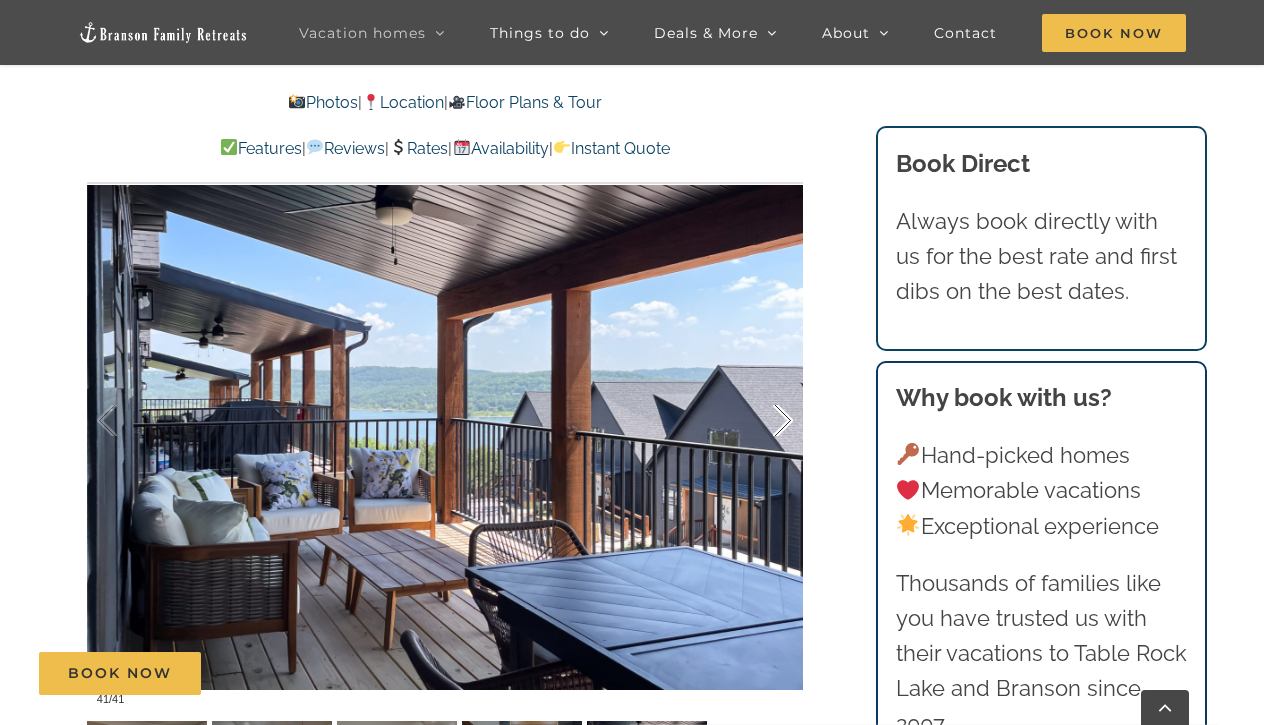 click at bounding box center [762, 421] 